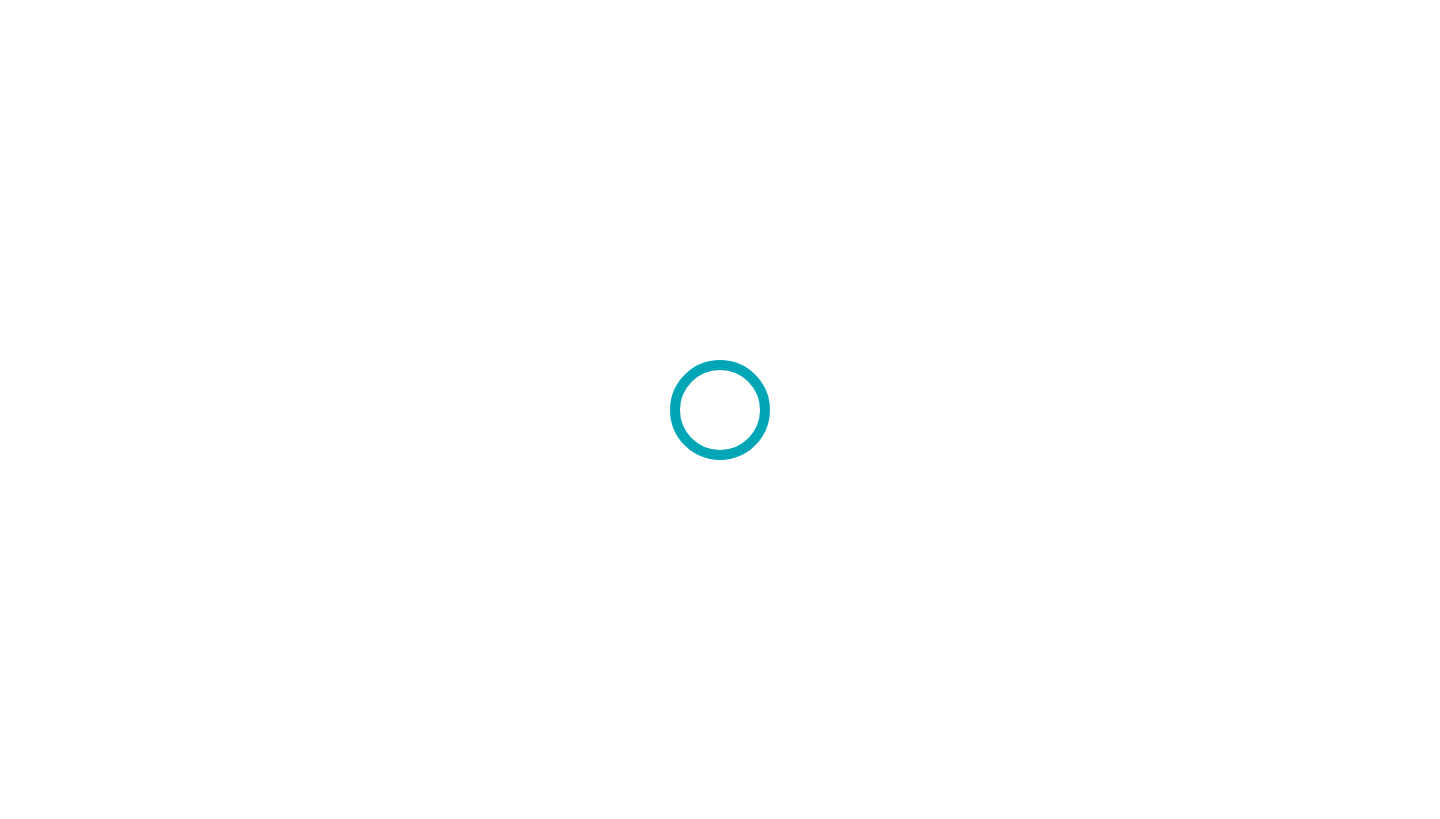 scroll, scrollTop: 0, scrollLeft: 0, axis: both 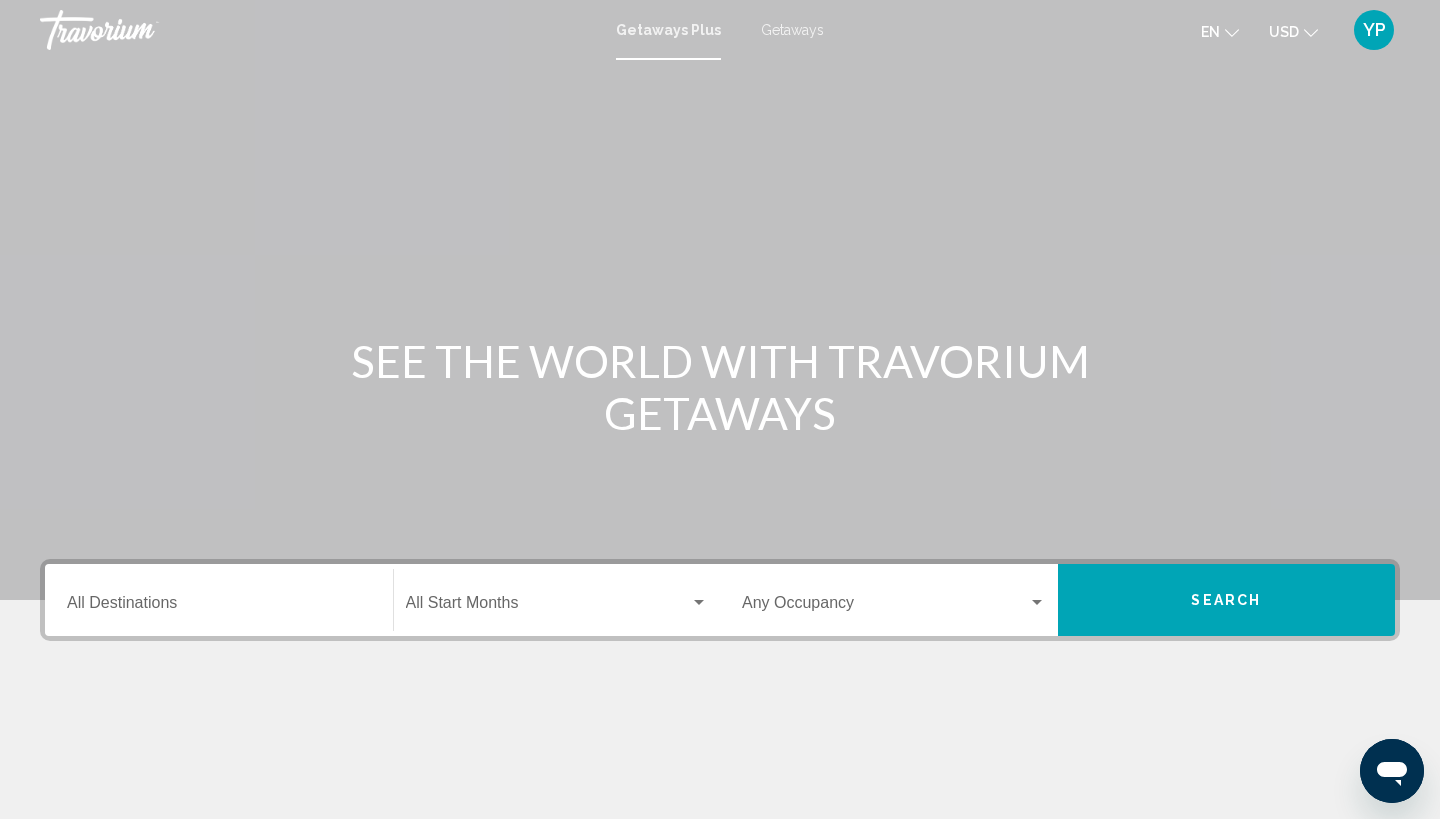 click on "Destination All Destinations" at bounding box center [219, 607] 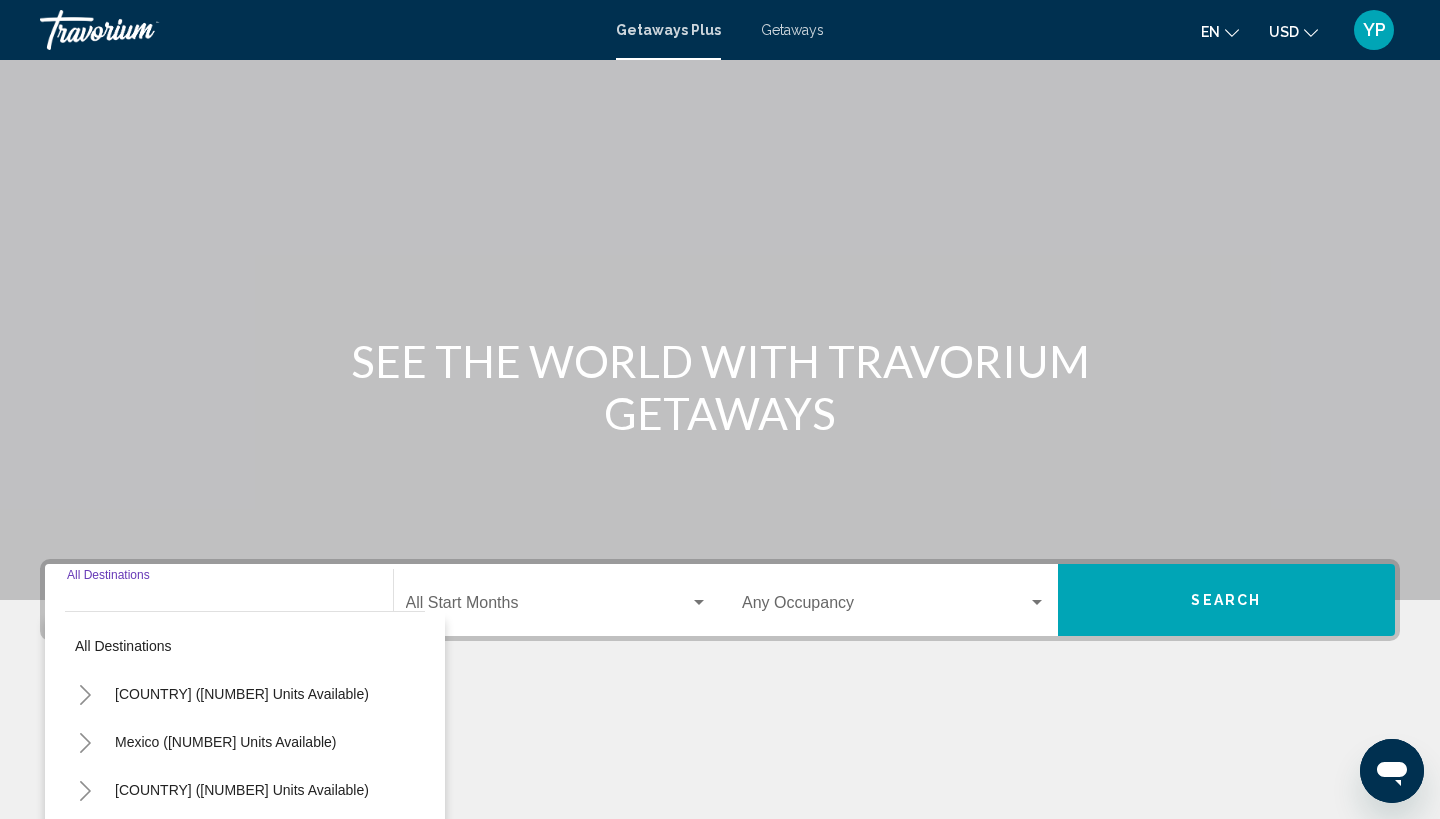 scroll, scrollTop: 267, scrollLeft: 0, axis: vertical 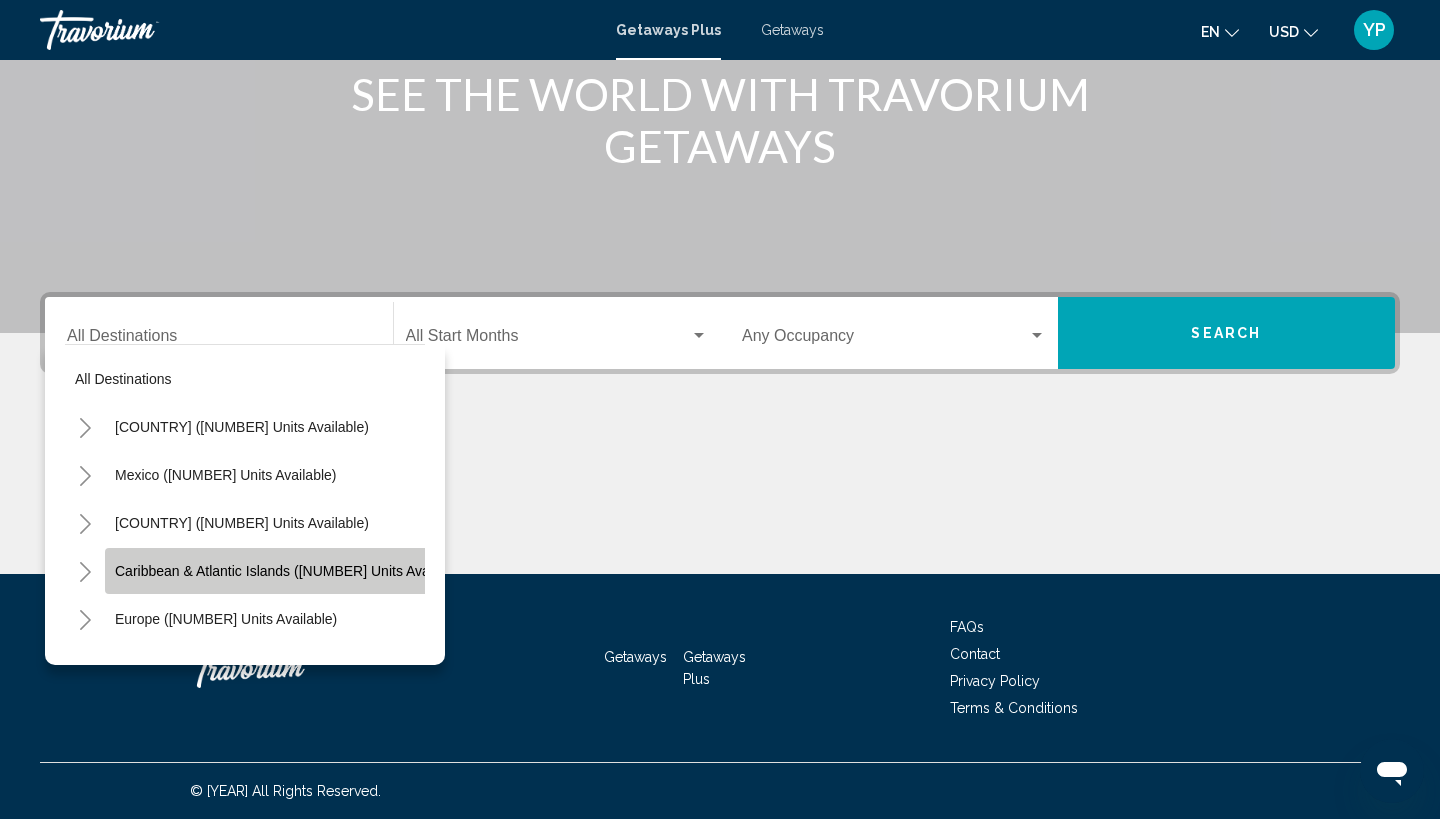 click on "Caribbean & Atlantic Islands ([NUMBER] units available)" at bounding box center (242, 427) 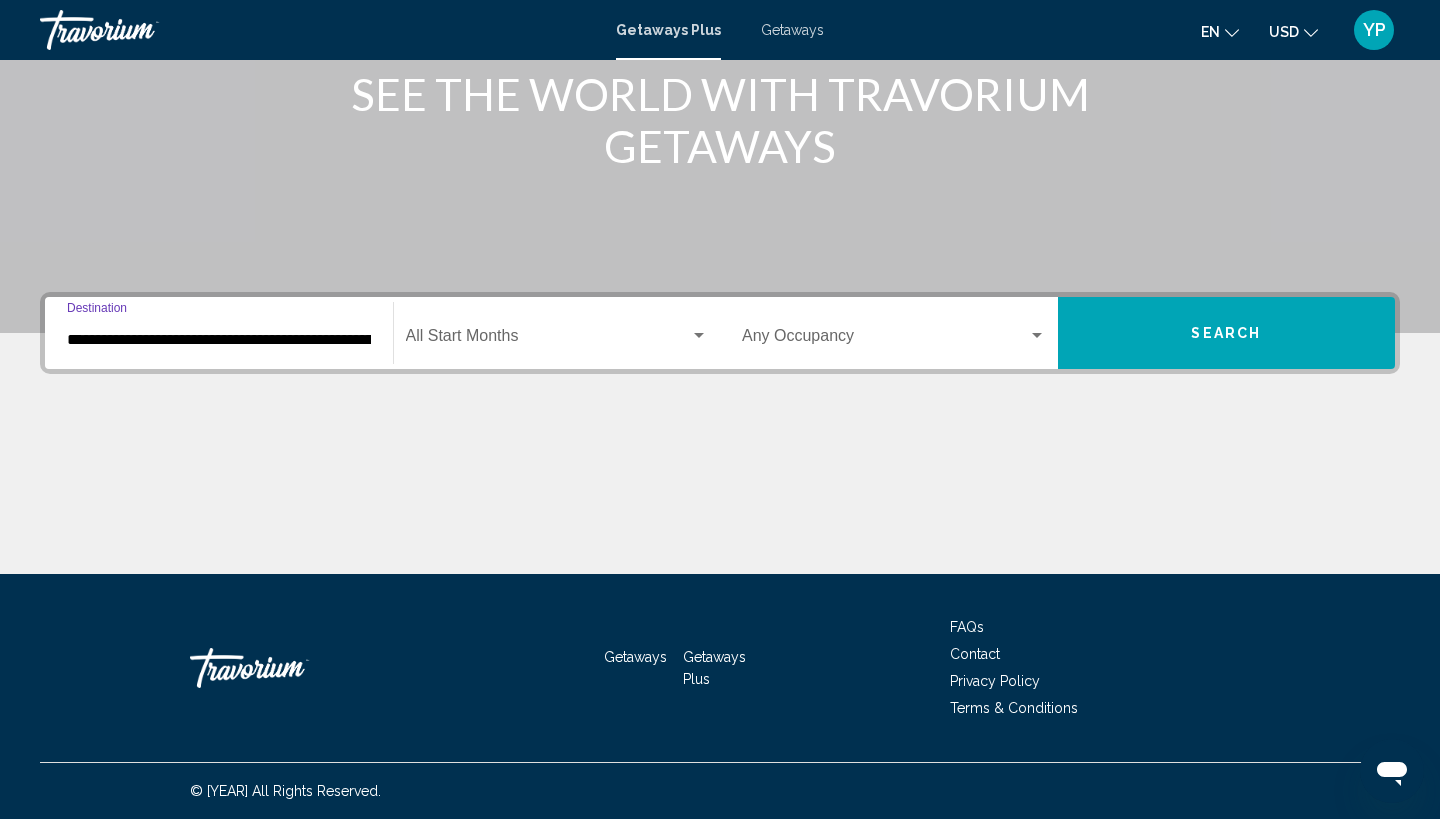 click at bounding box center [699, 335] 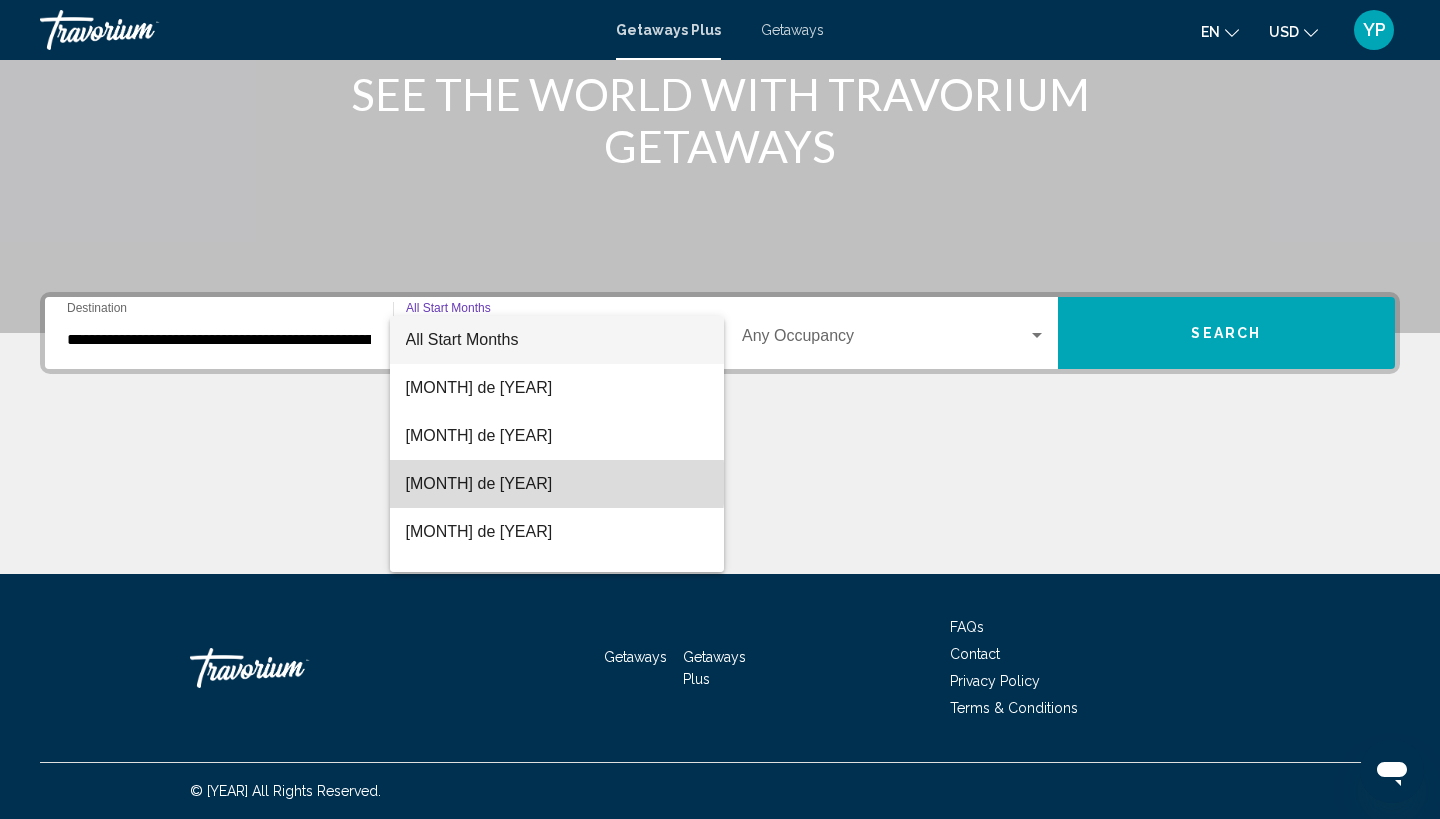 click on "[MONTH] de [YEAR]" at bounding box center [557, 484] 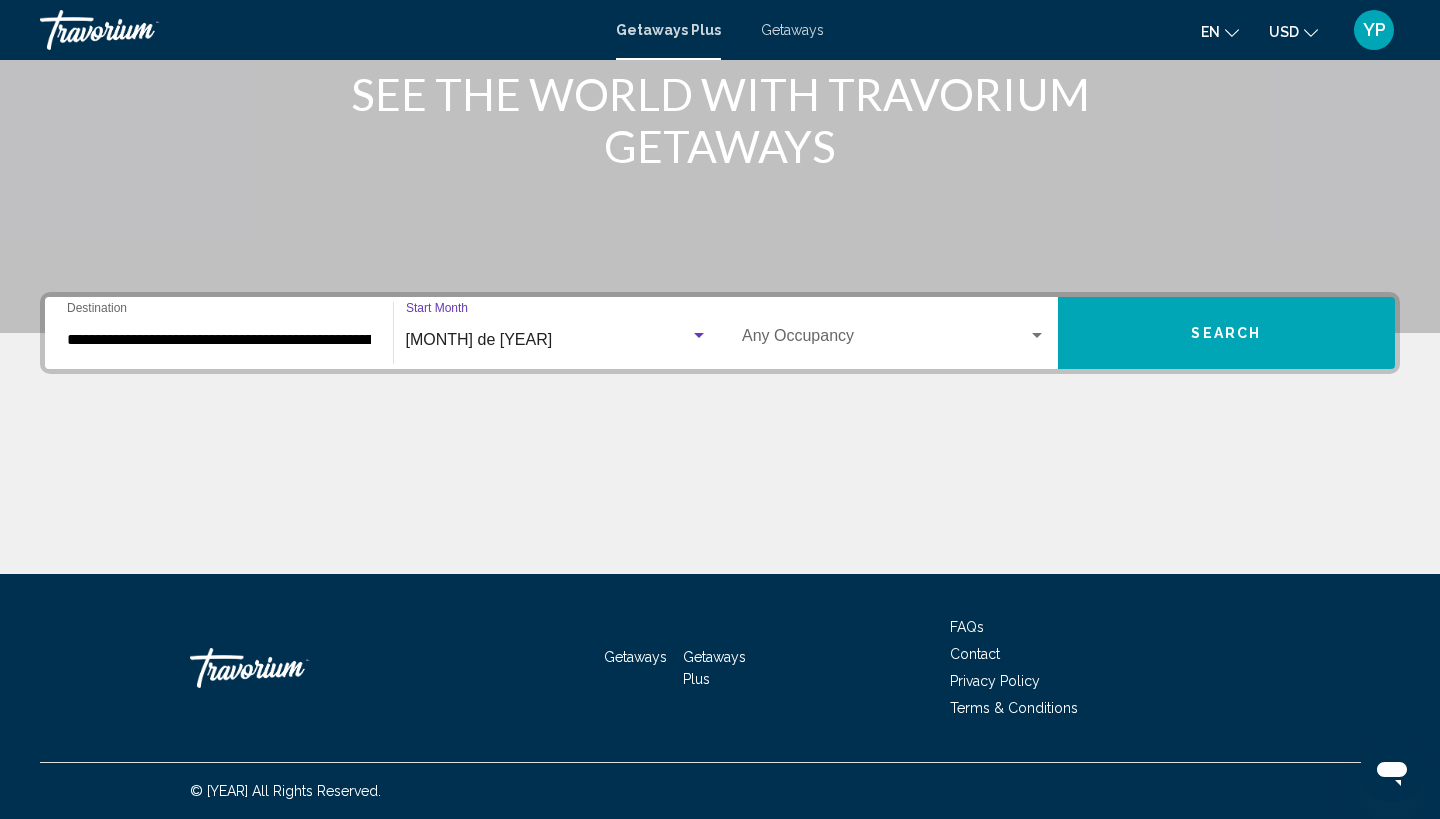 click at bounding box center (1037, 335) 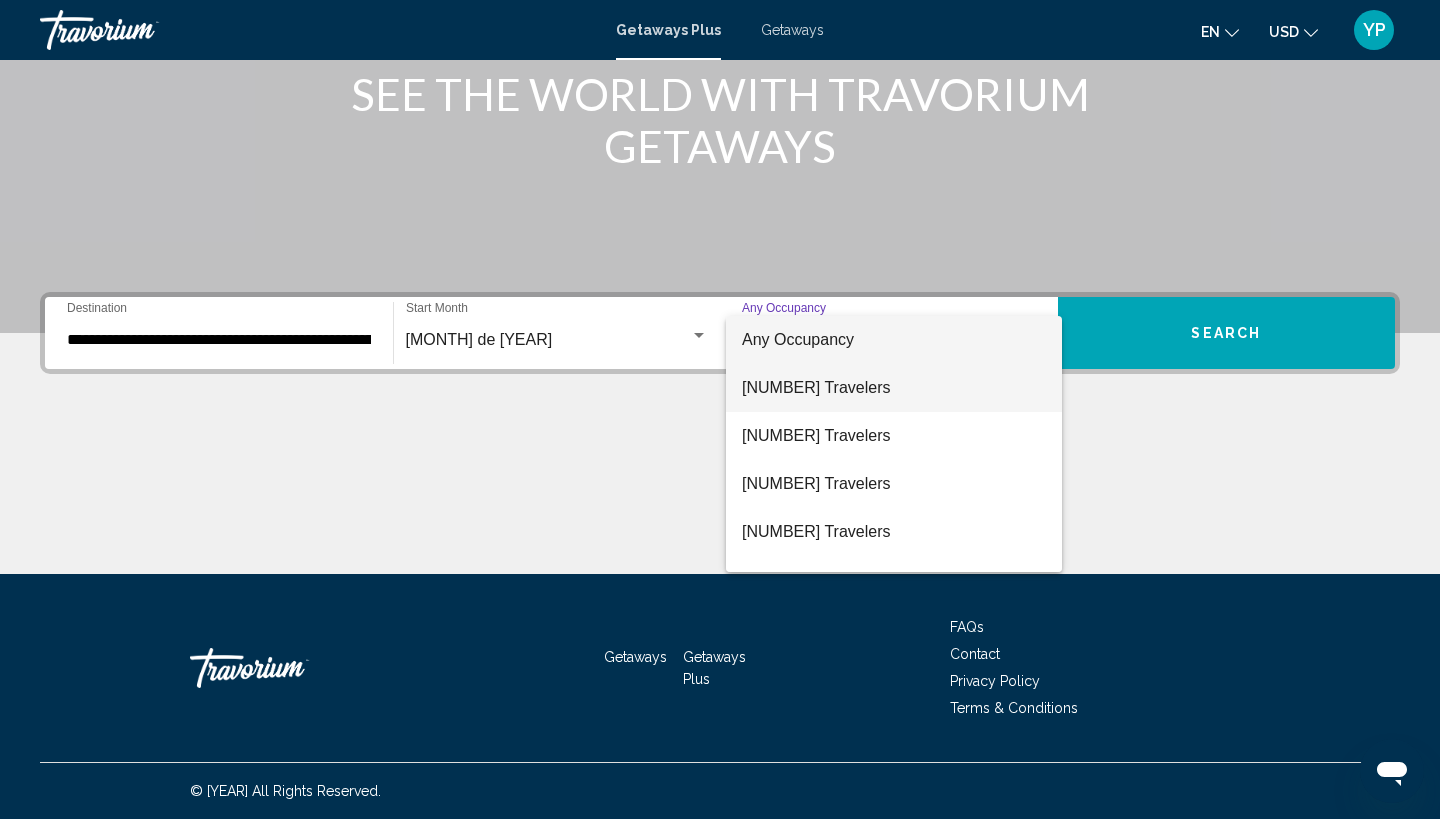 click on "[NUMBER] Travelers" at bounding box center [894, 388] 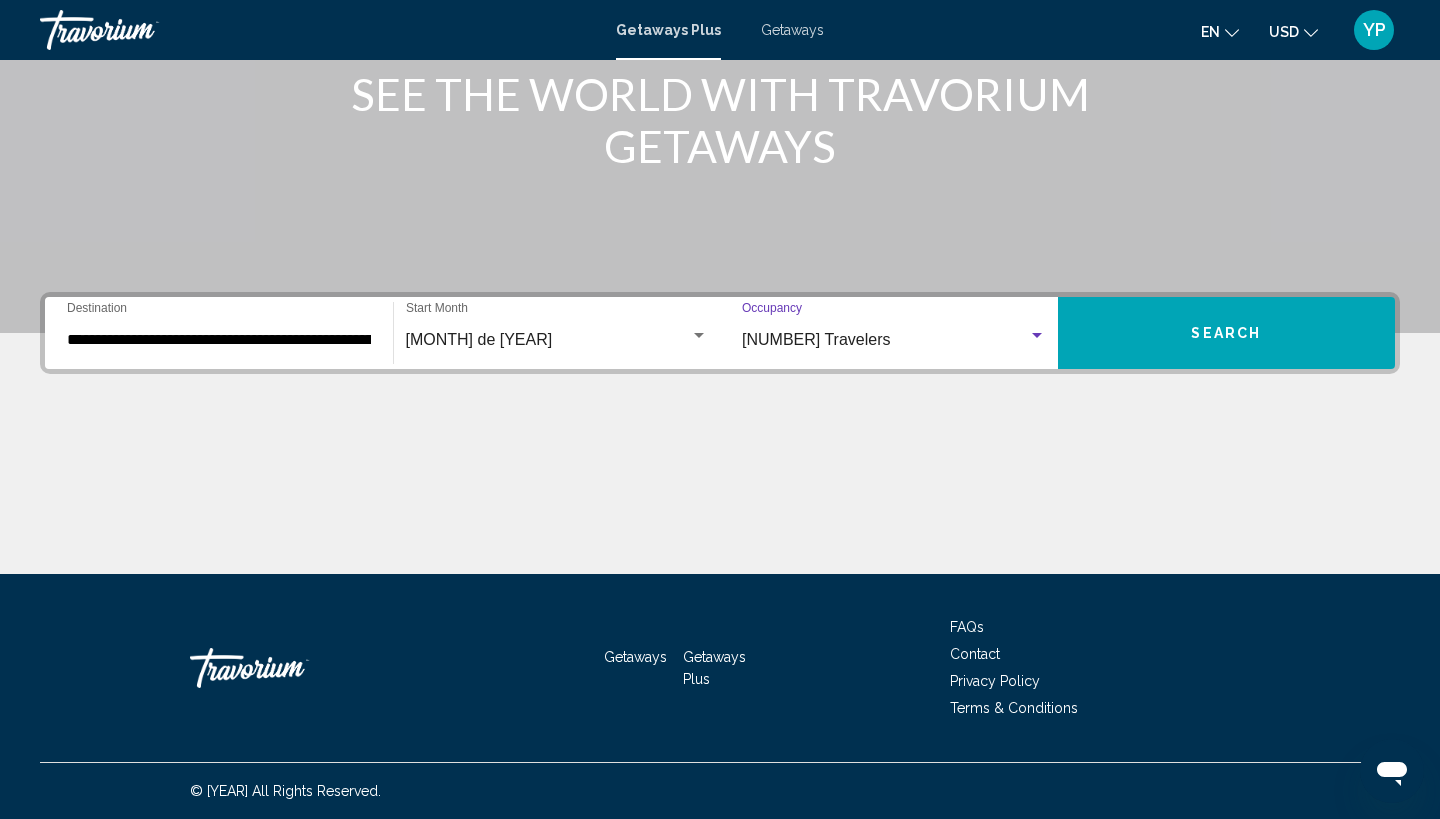 click on "Search" at bounding box center (1226, 334) 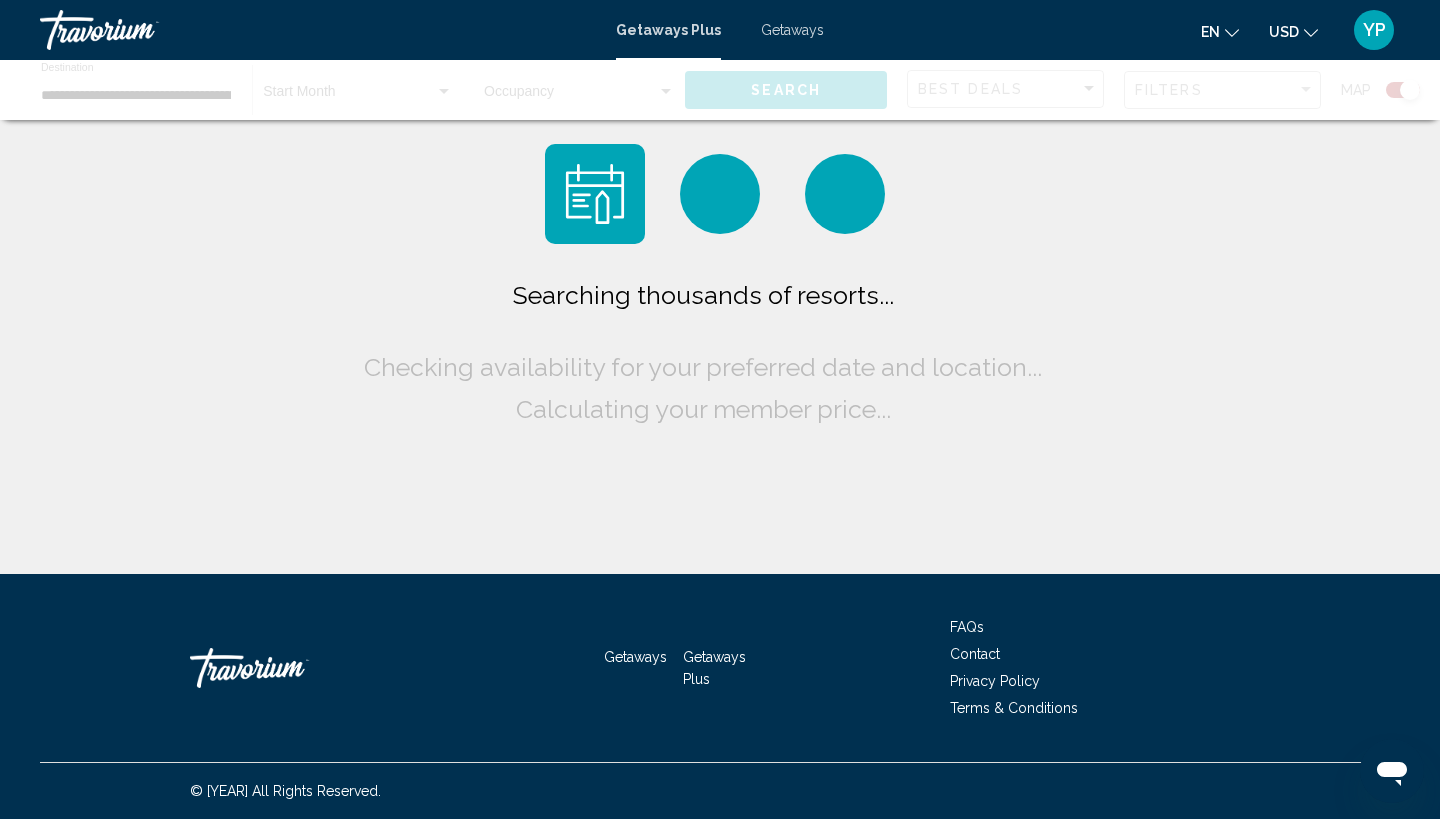 scroll, scrollTop: 0, scrollLeft: 0, axis: both 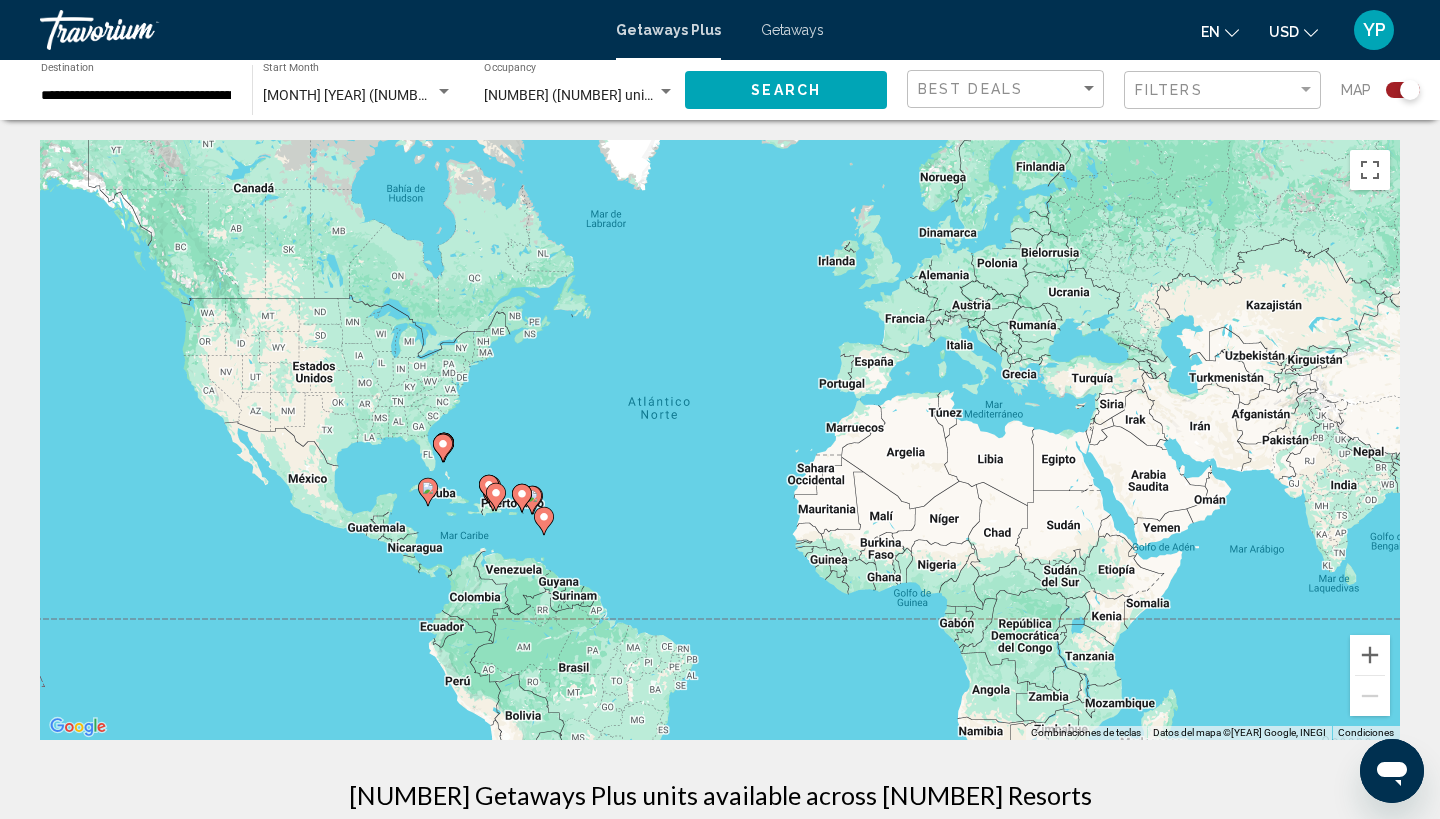 click at bounding box center (533, 496) 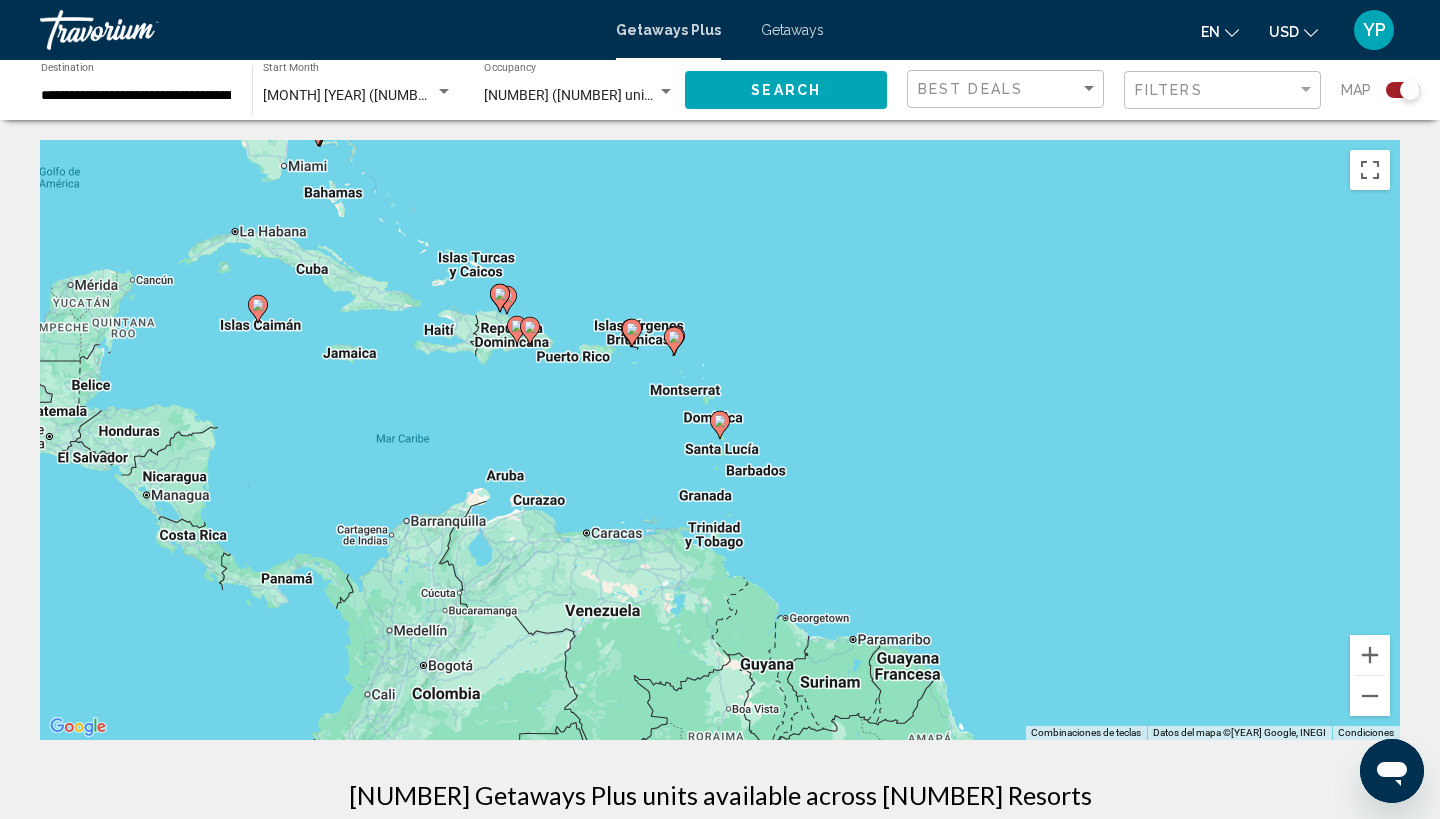 click on "Para navegar, presiona las teclas de flecha. Para activar la función de arrastrar con el teclado, presiona Alt + Intro. Una vez que estés en el estado de arrastrar con el teclado, usa las teclas de flecha para mover el marcador. Para completar la acción, presiona la tecla Intro. Para cancelar, presiona Escape." at bounding box center [720, 440] 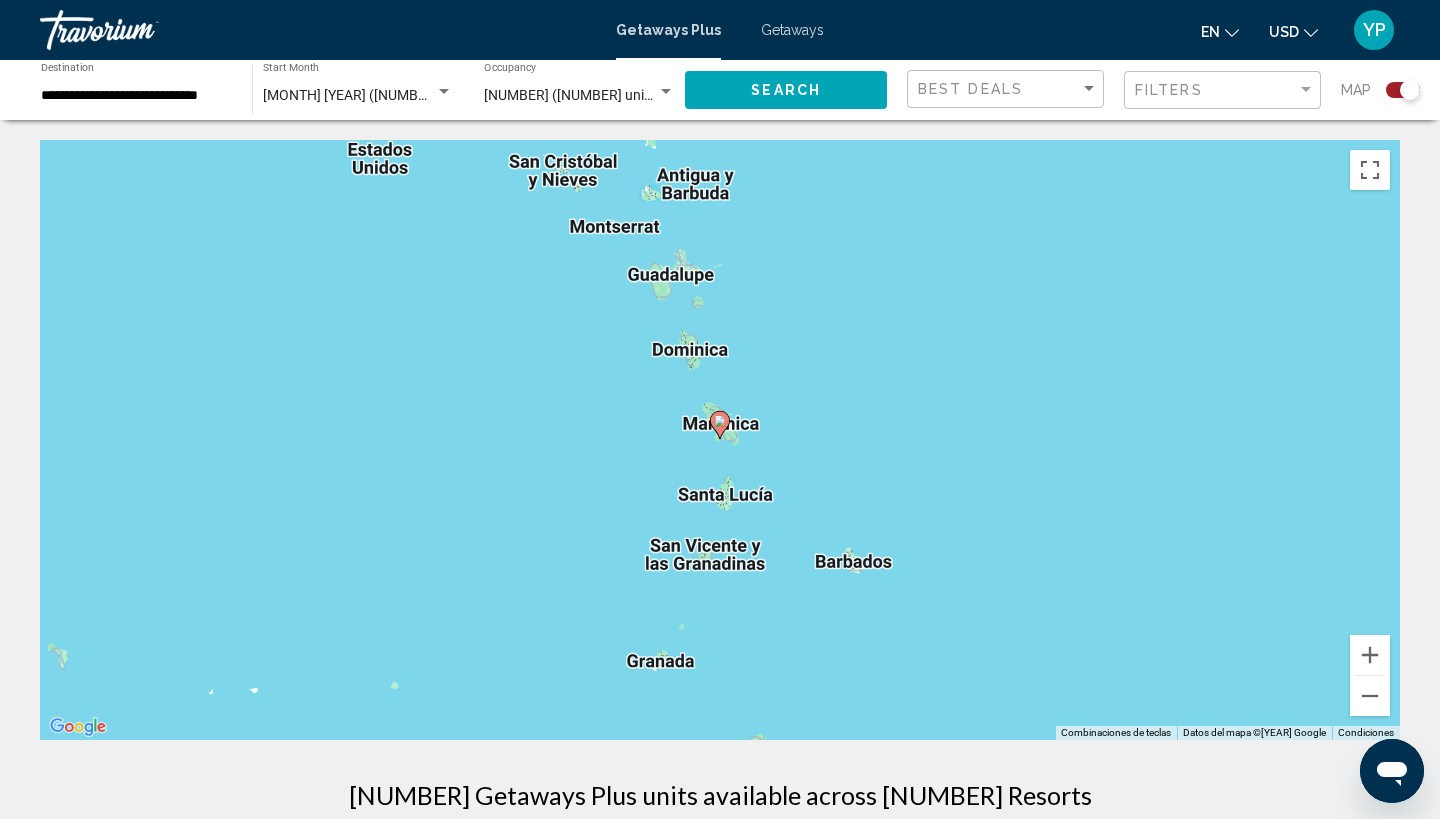 click at bounding box center [720, 421] 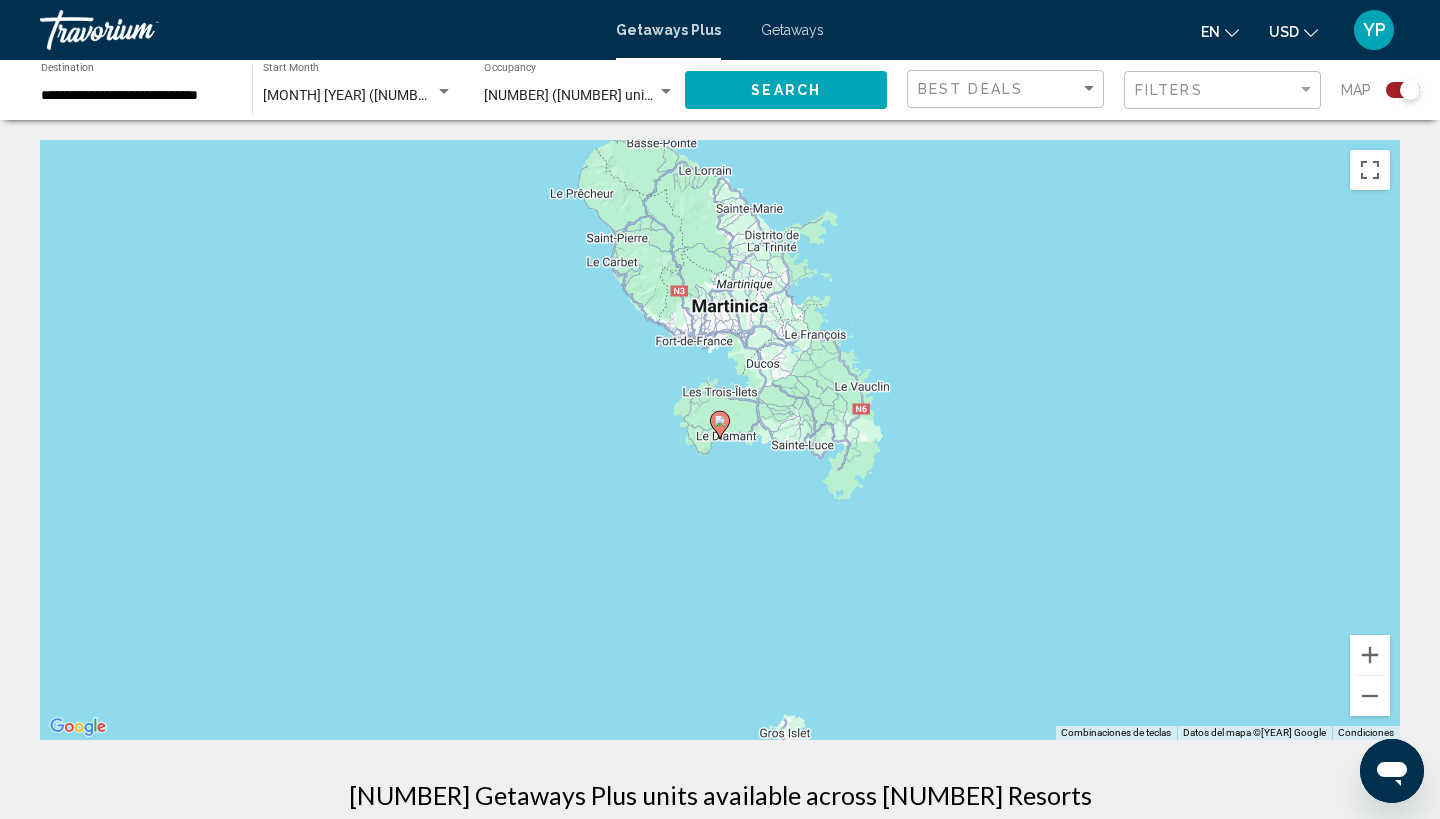 click at bounding box center [720, 421] 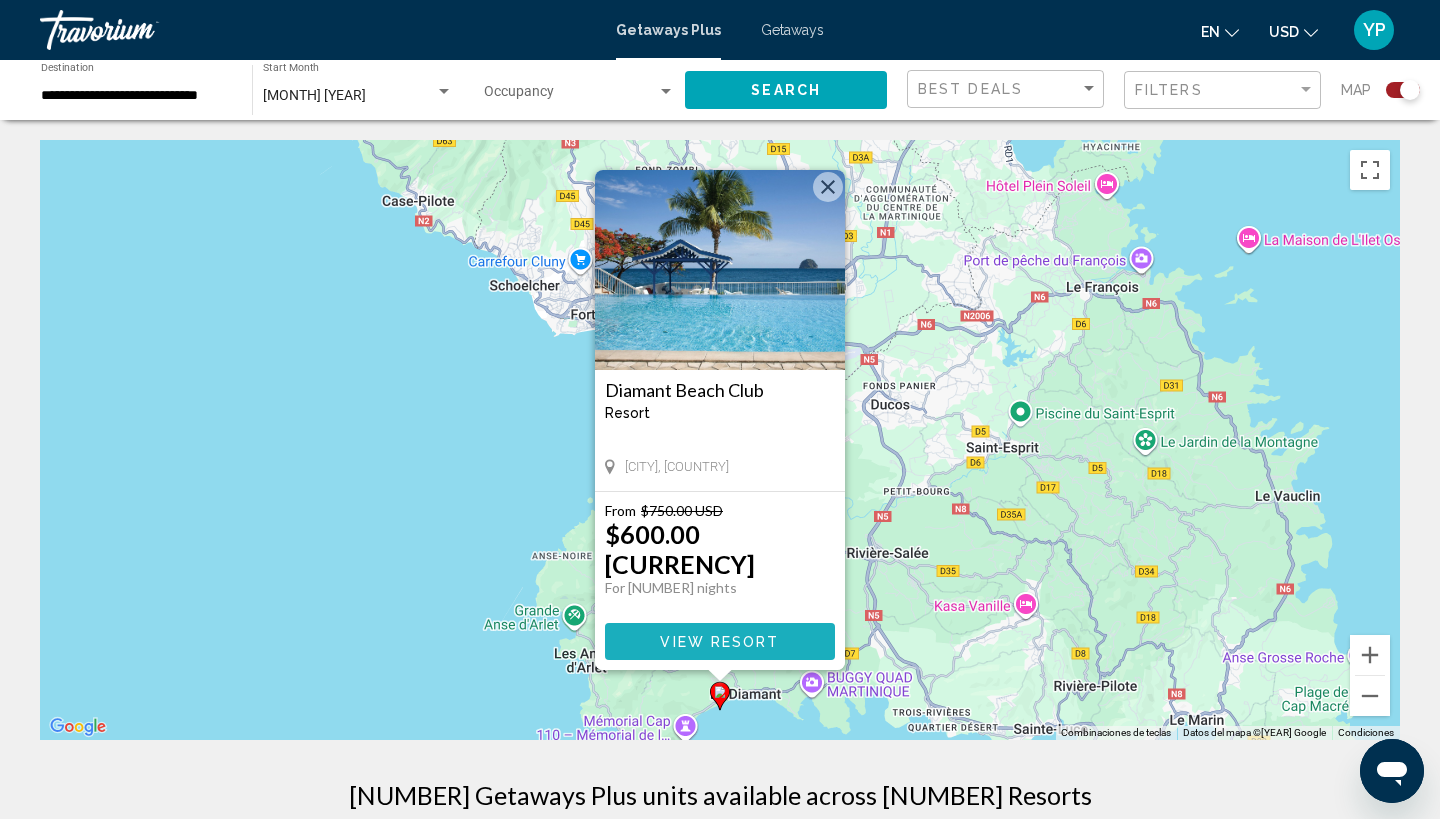 click on "View Resort" at bounding box center (719, 642) 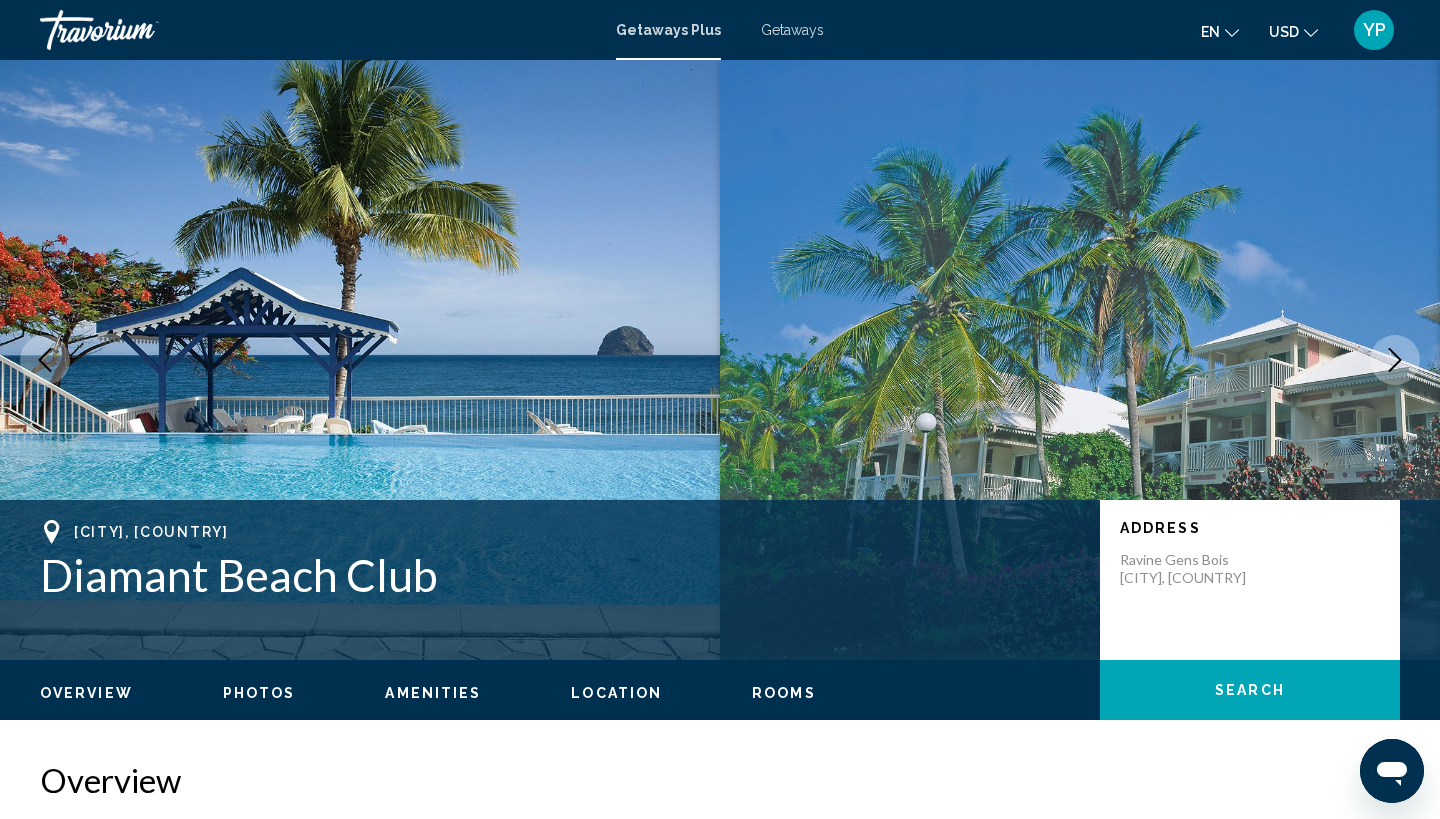 type 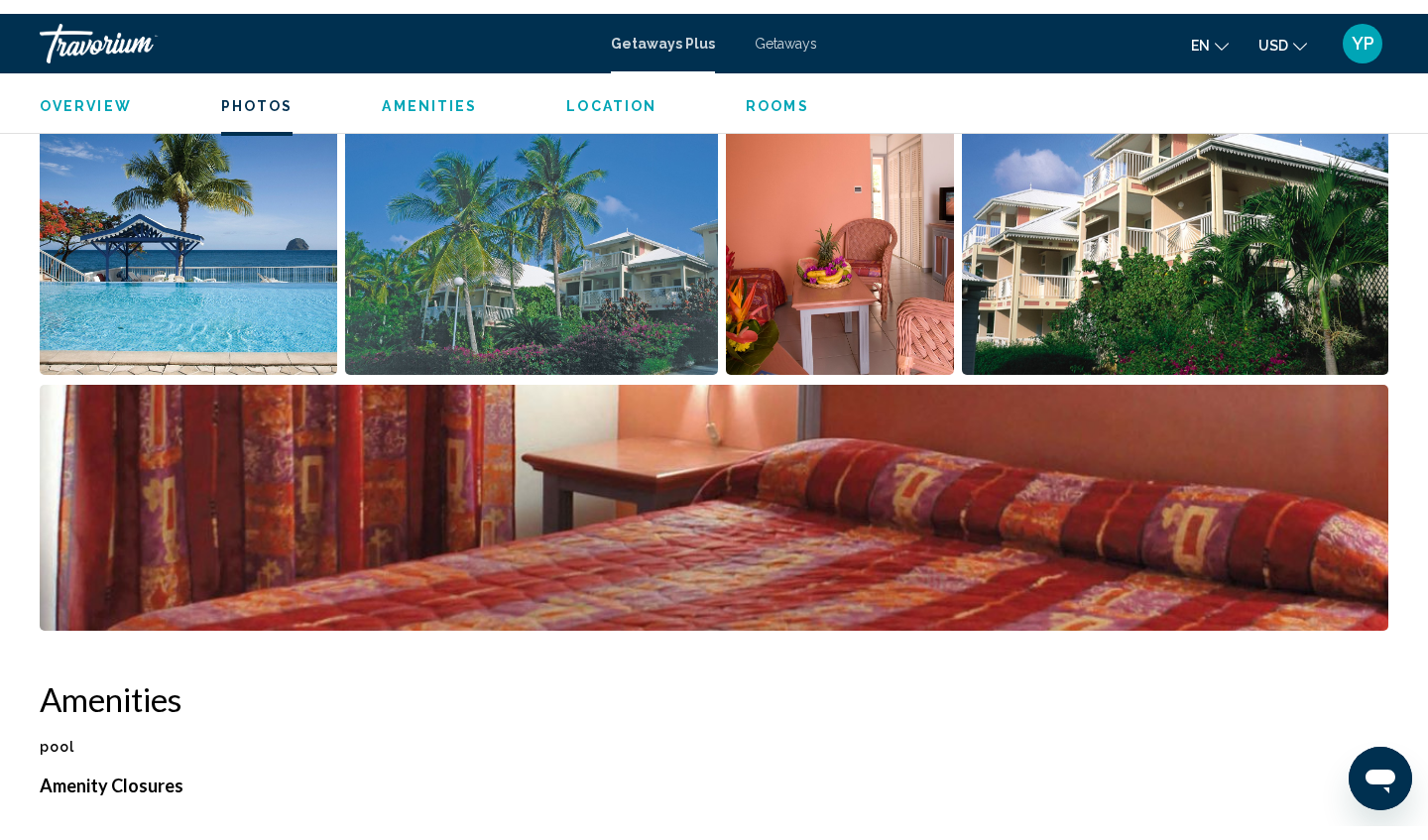 scroll, scrollTop: 956, scrollLeft: 0, axis: vertical 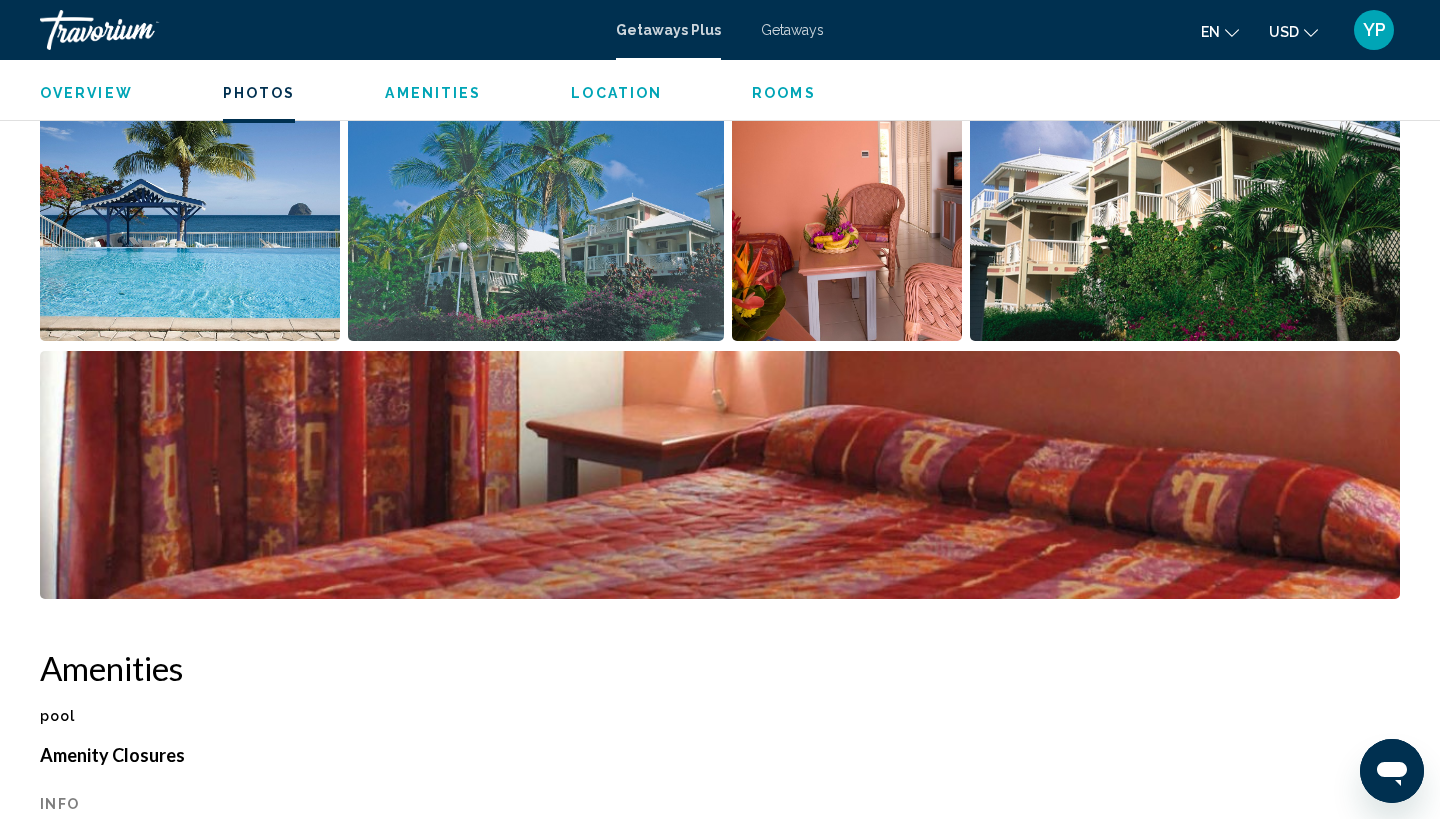 click at bounding box center [190, 217] 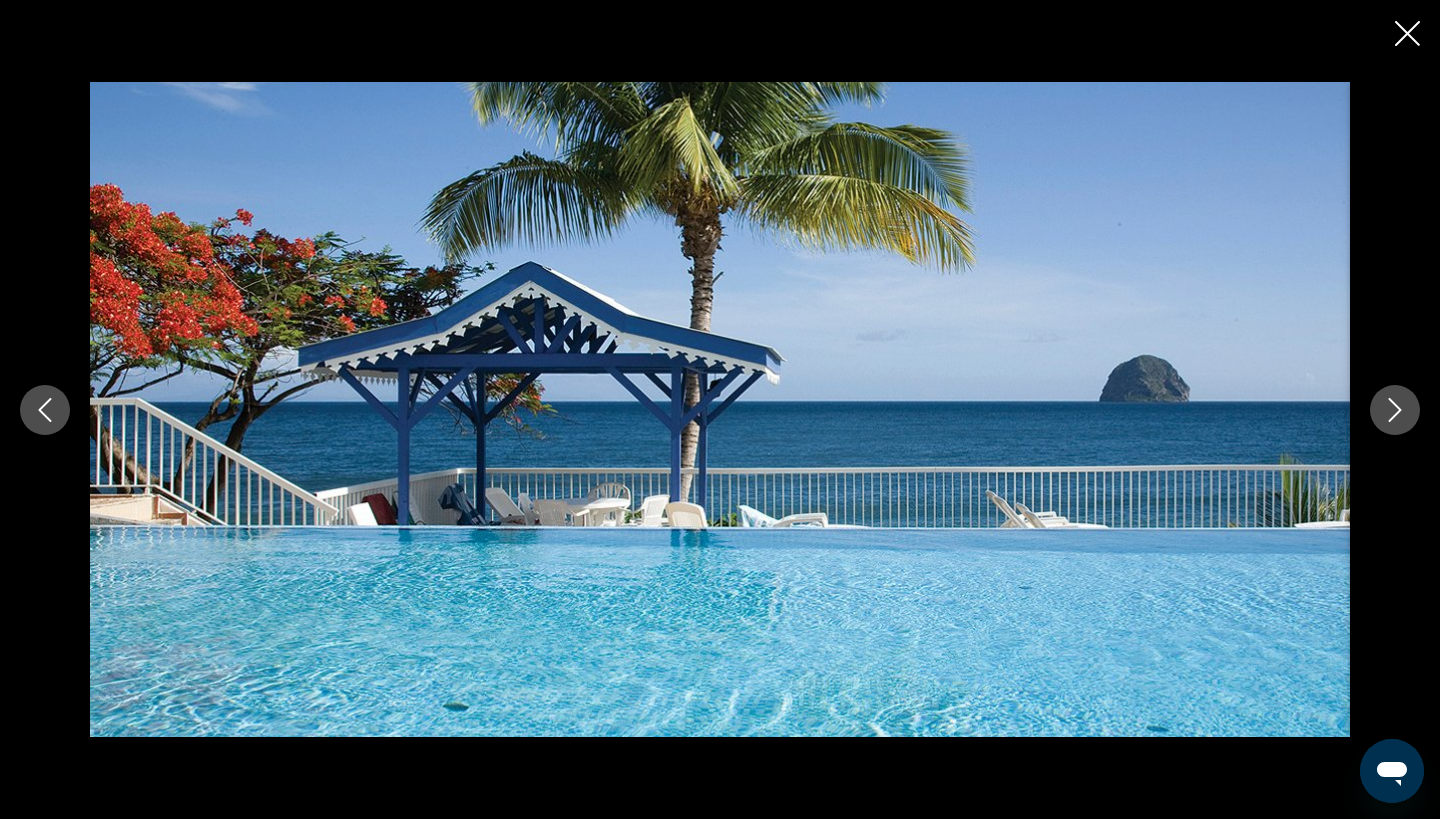 click at bounding box center (1395, 410) 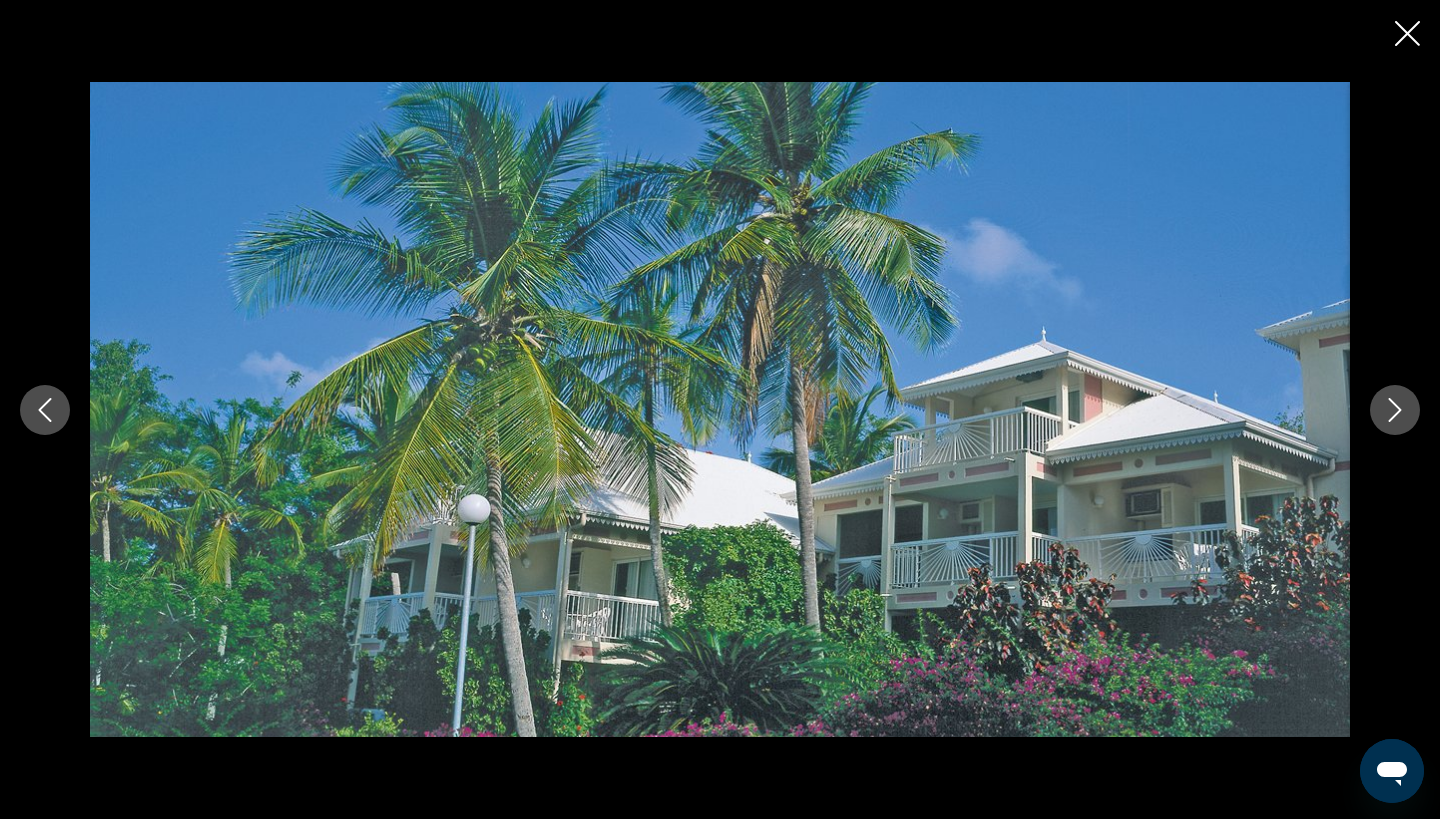 click at bounding box center (1395, 410) 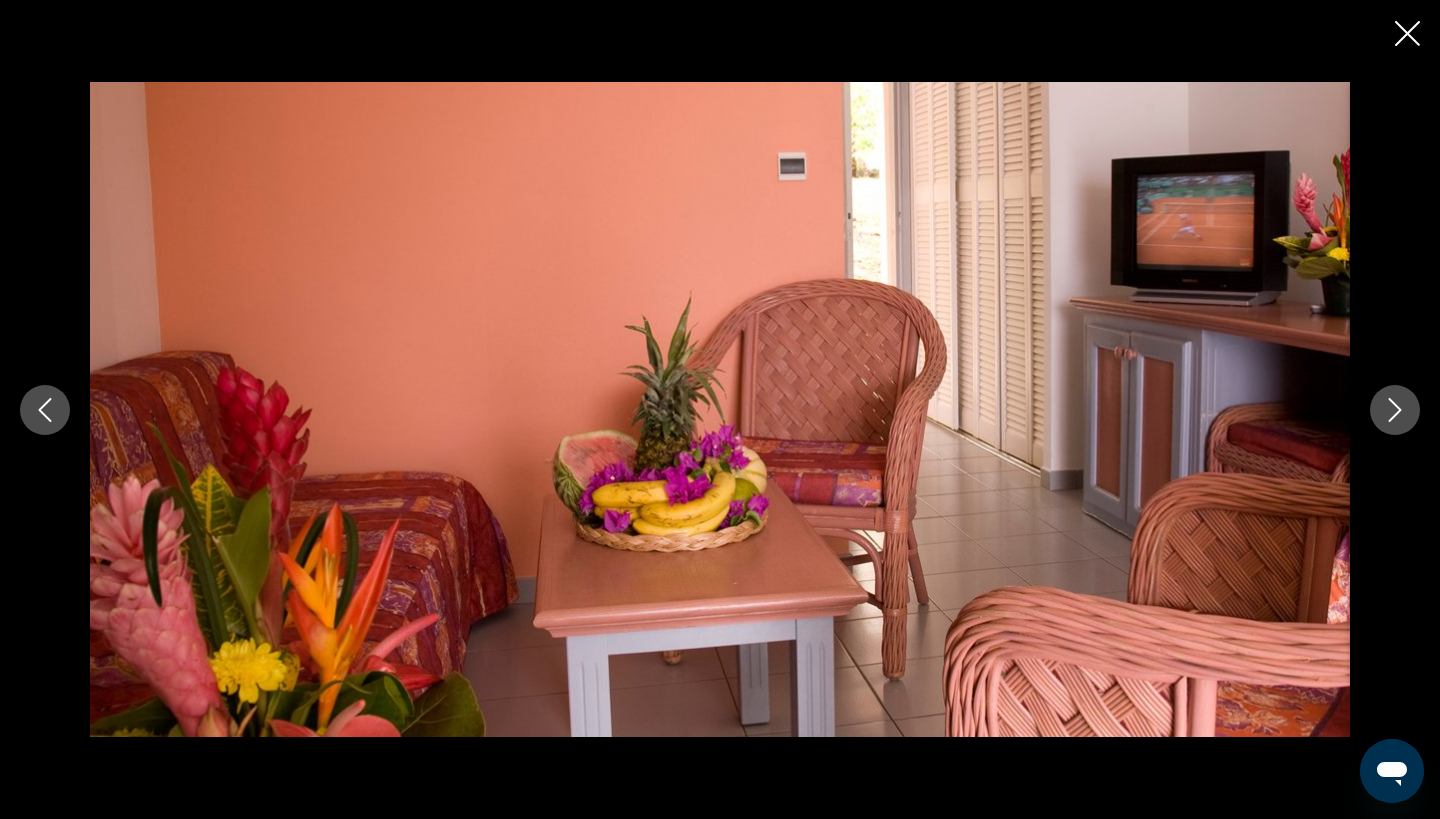 click at bounding box center (1395, 410) 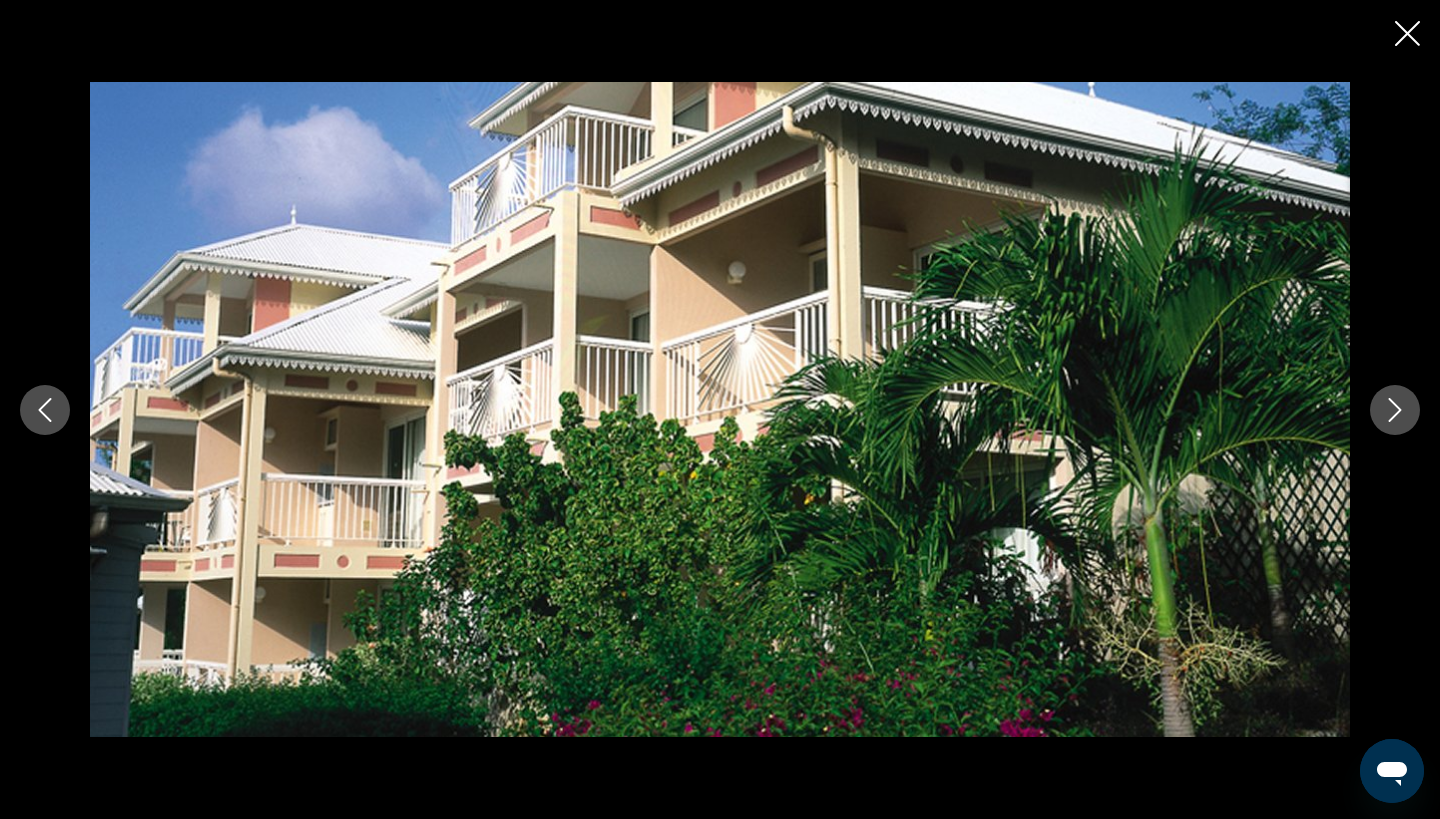 click at bounding box center [1395, 410] 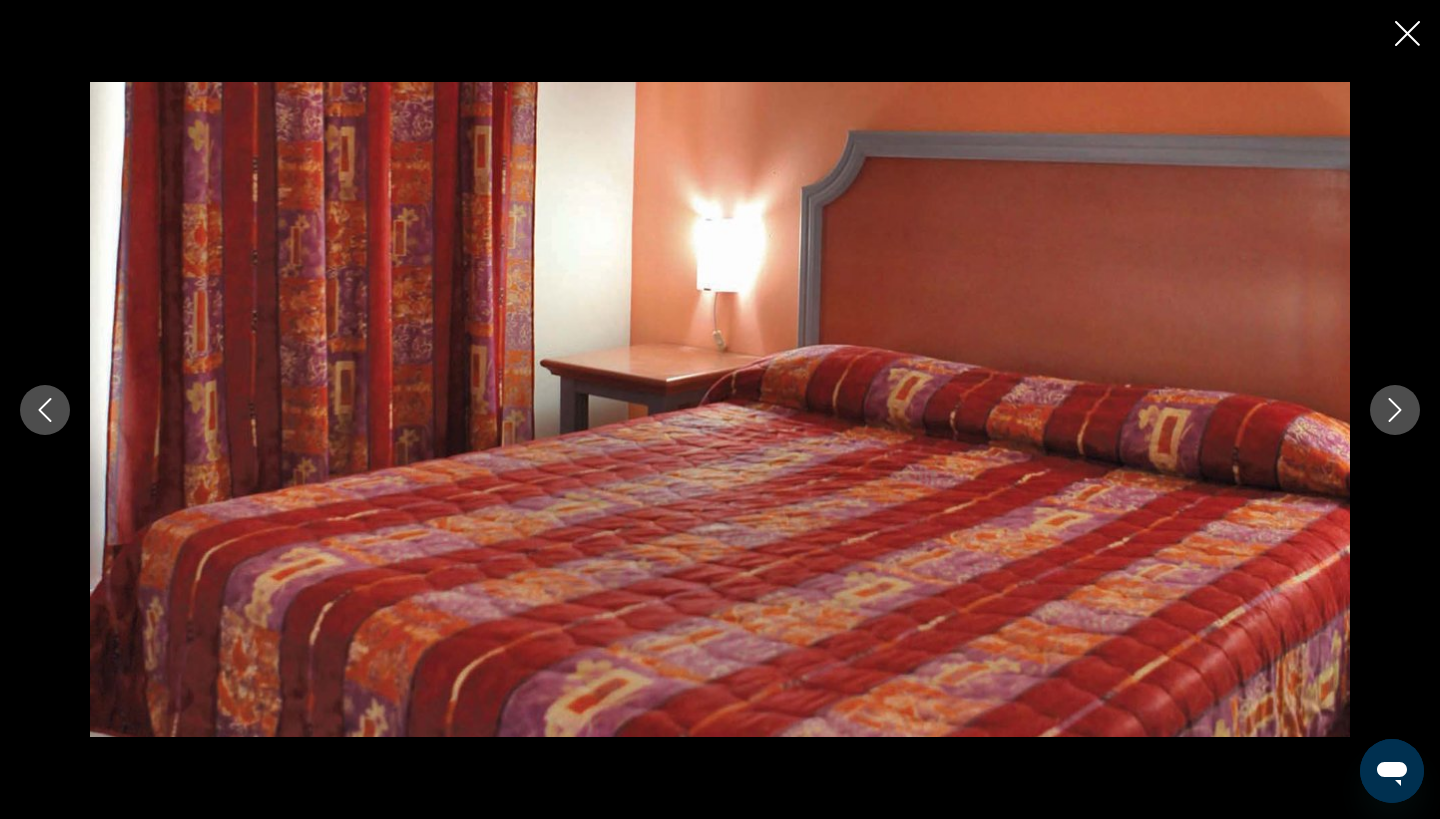 click at bounding box center [1395, 410] 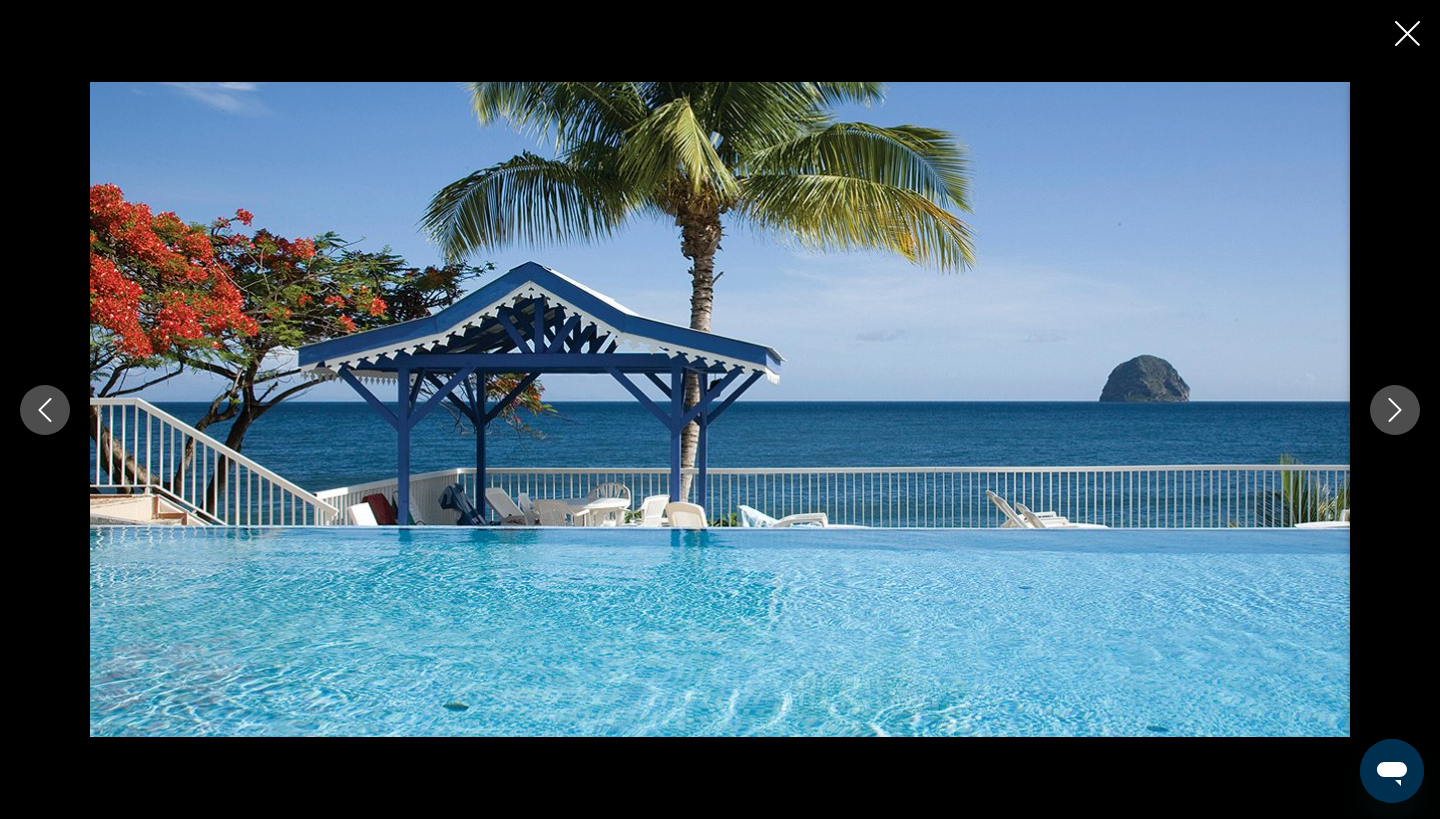 click at bounding box center (1395, 410) 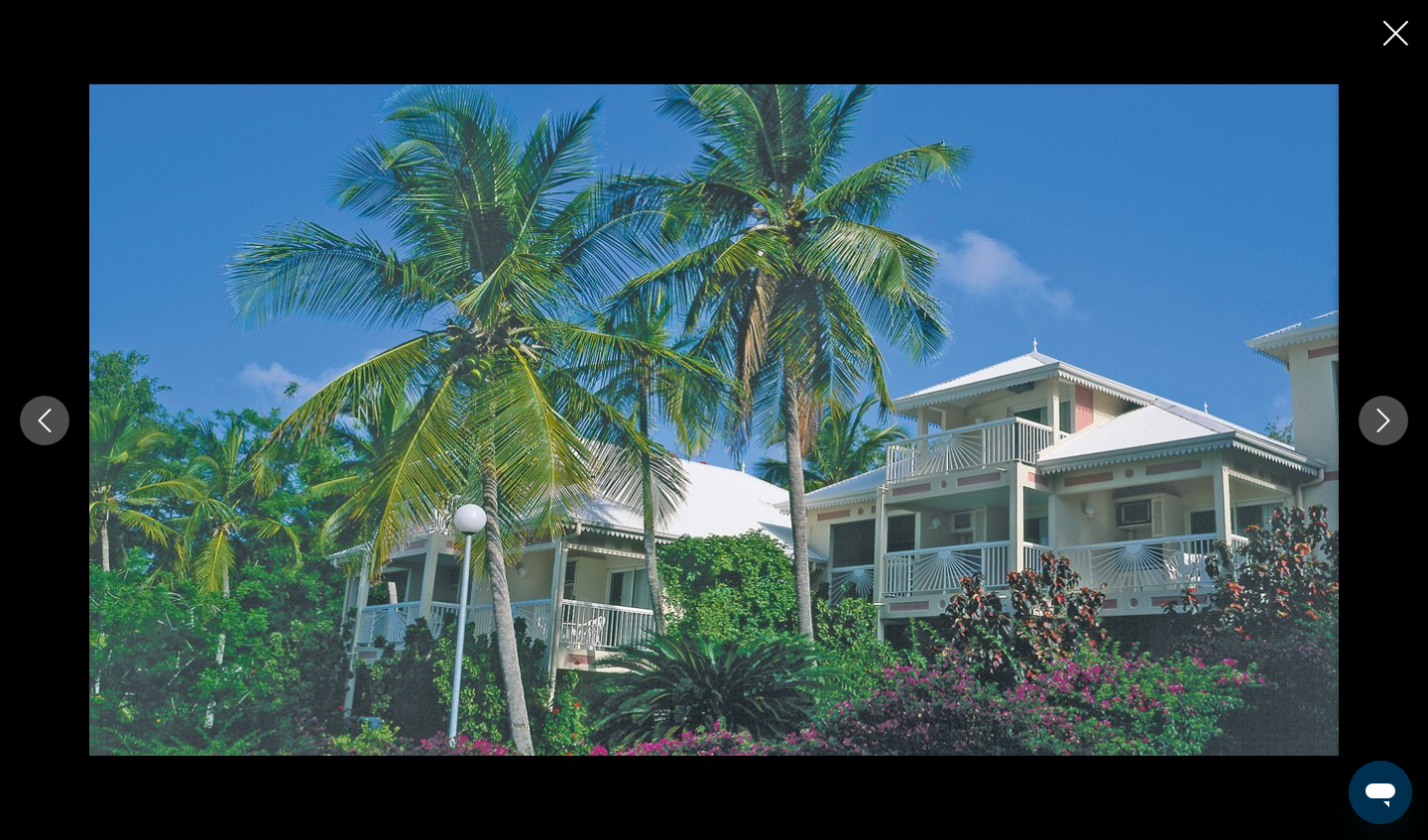 scroll, scrollTop: 0, scrollLeft: 0, axis: both 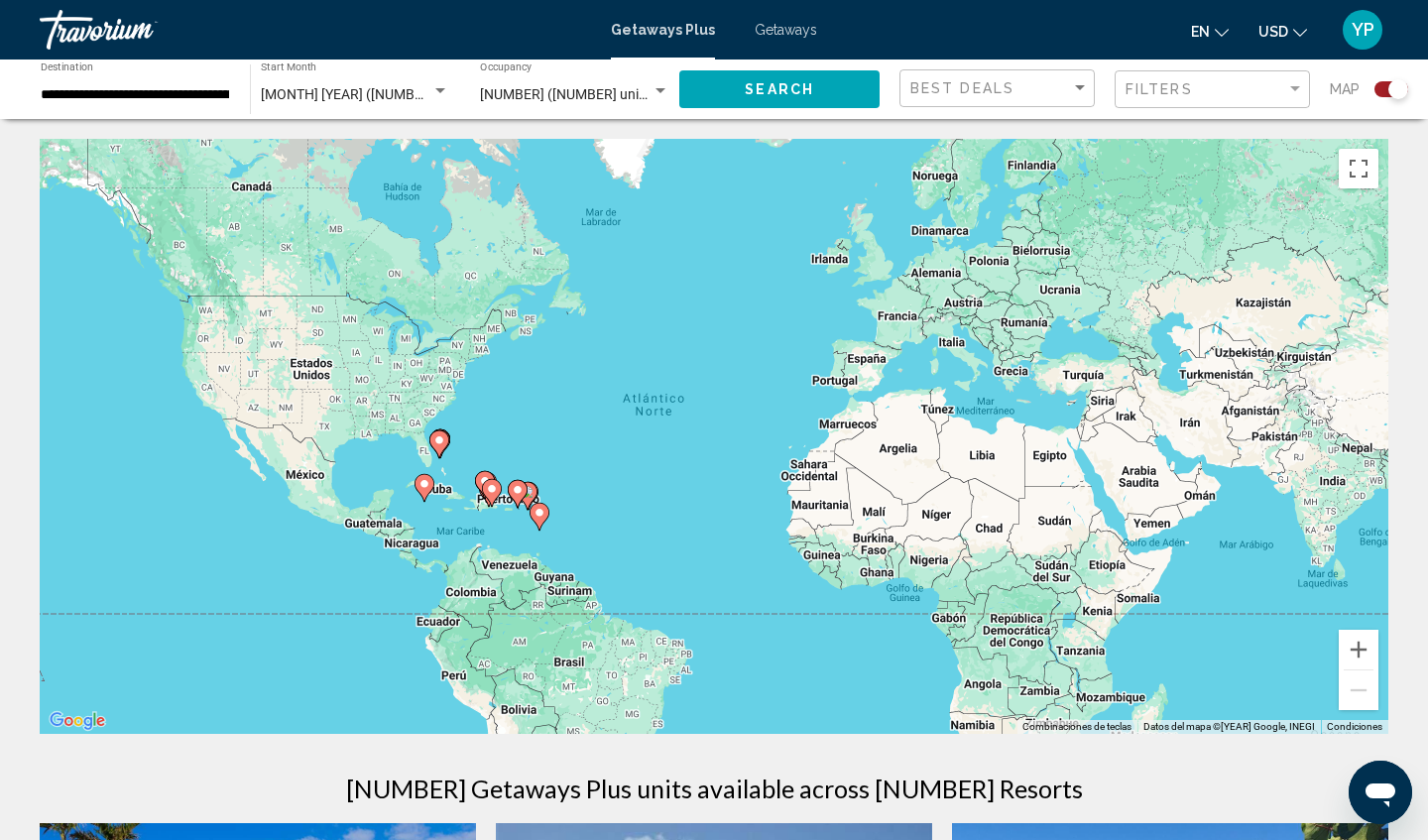 click at bounding box center [1398, 89] 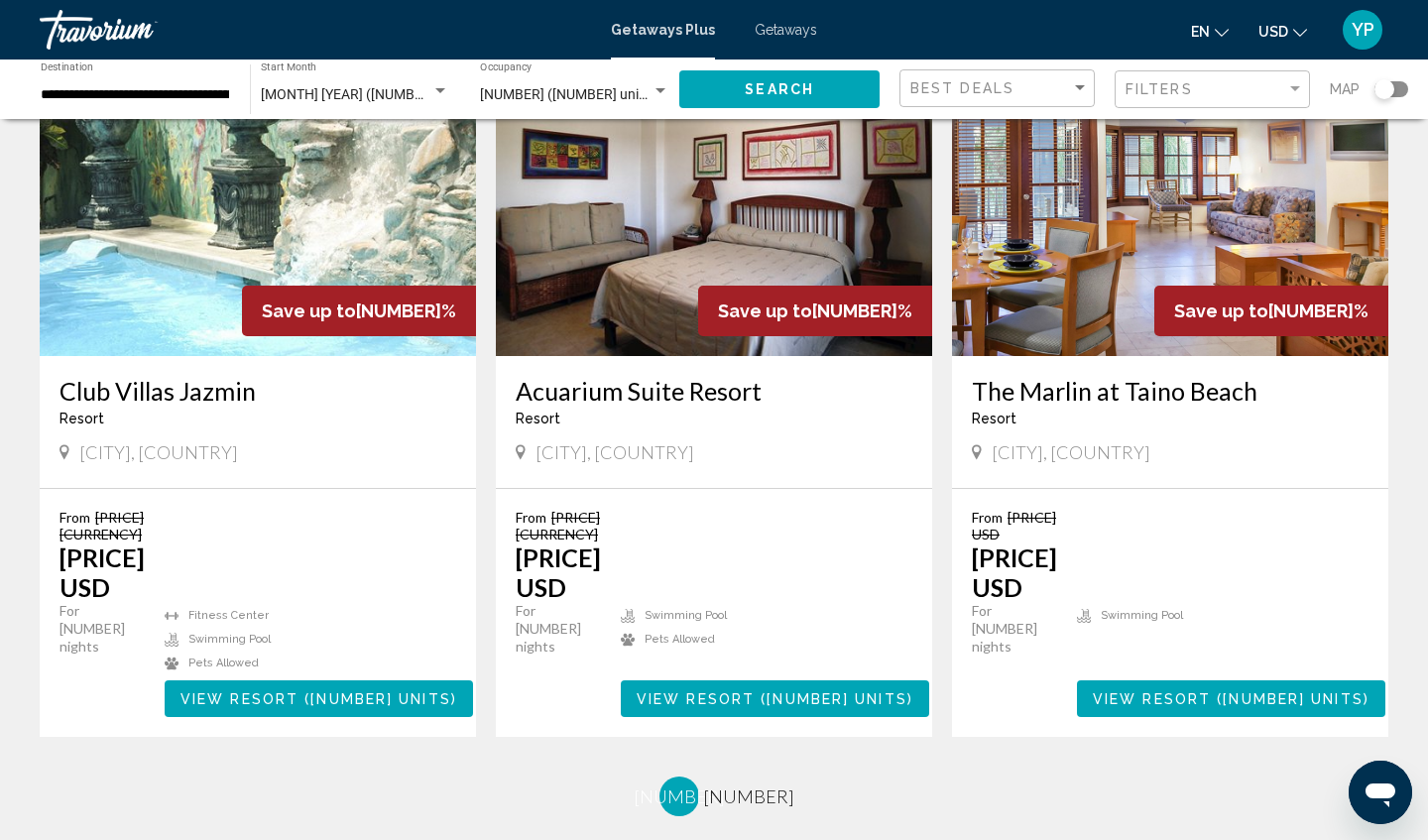 scroll, scrollTop: 2399, scrollLeft: 0, axis: vertical 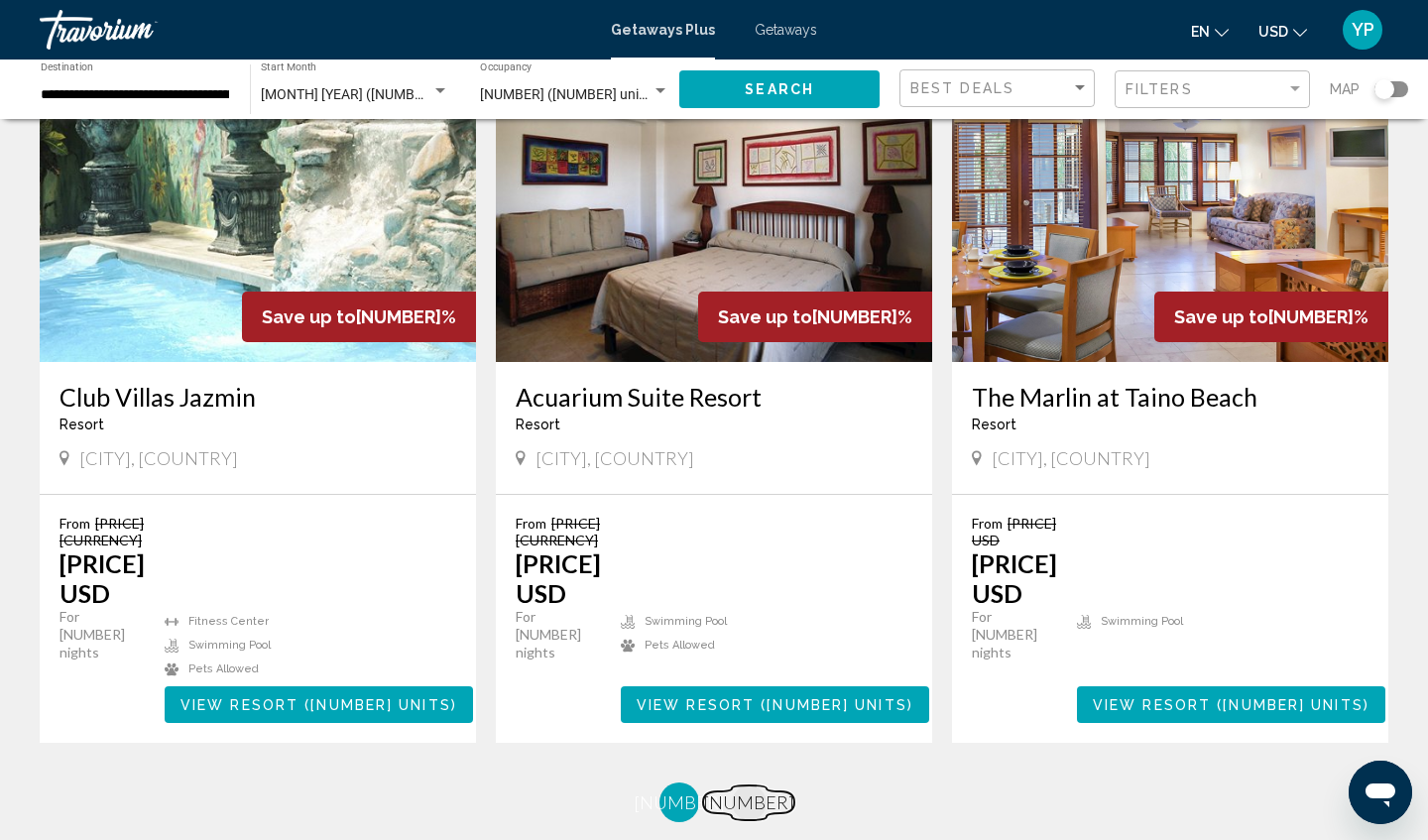 click on "2" at bounding box center (749, 802) 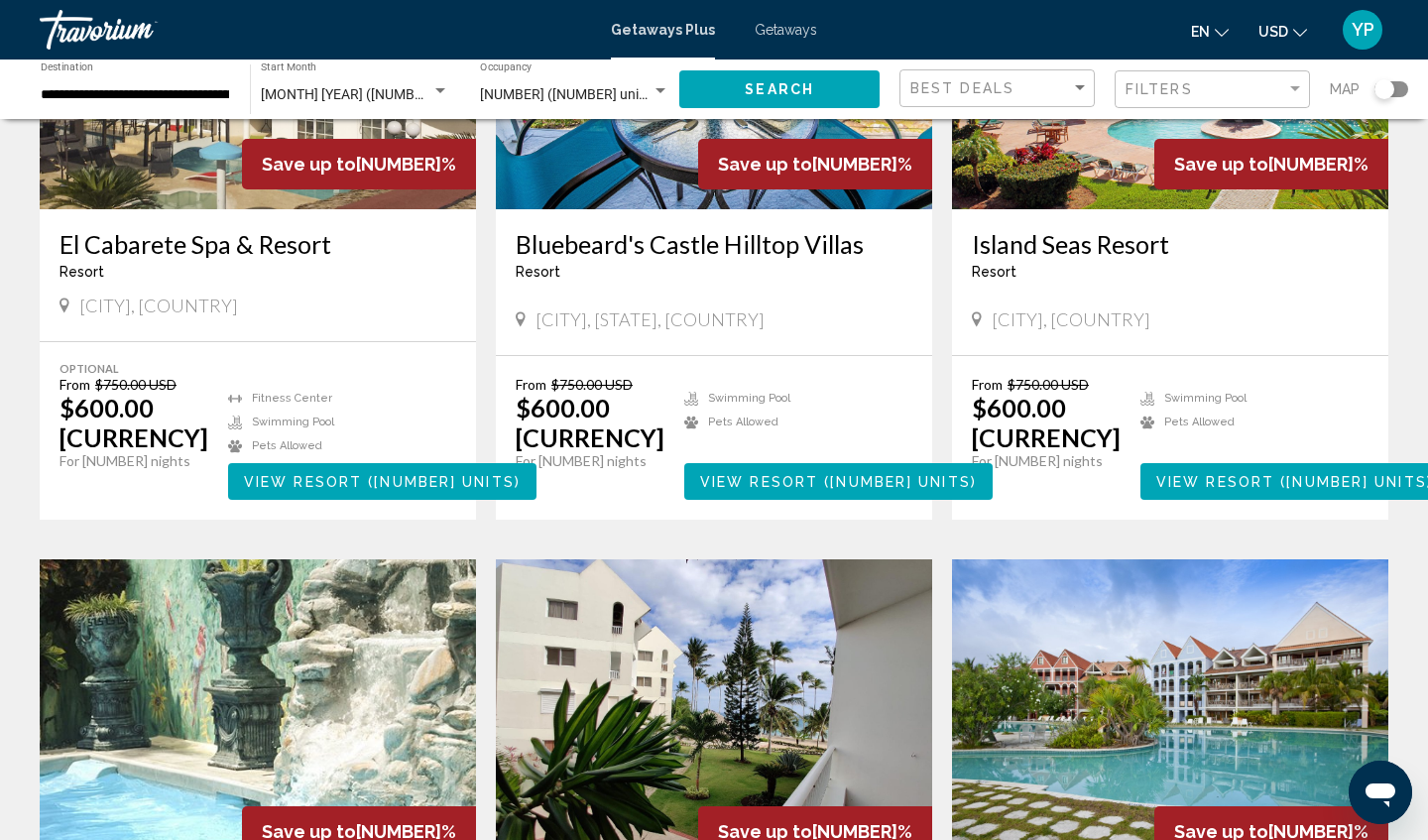 scroll, scrollTop: 346, scrollLeft: 0, axis: vertical 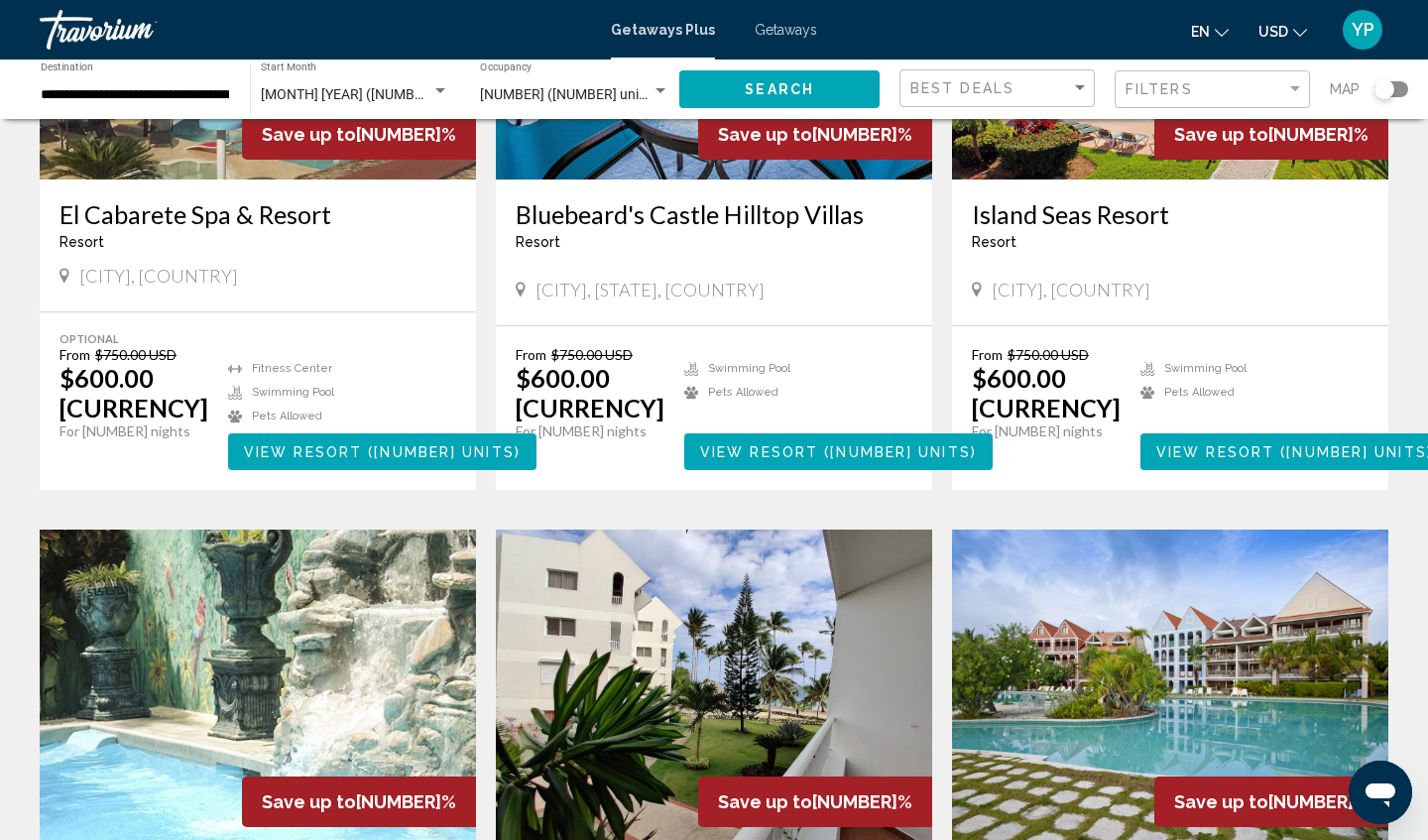 click on "21 units" at bounding box center [1356, 452] 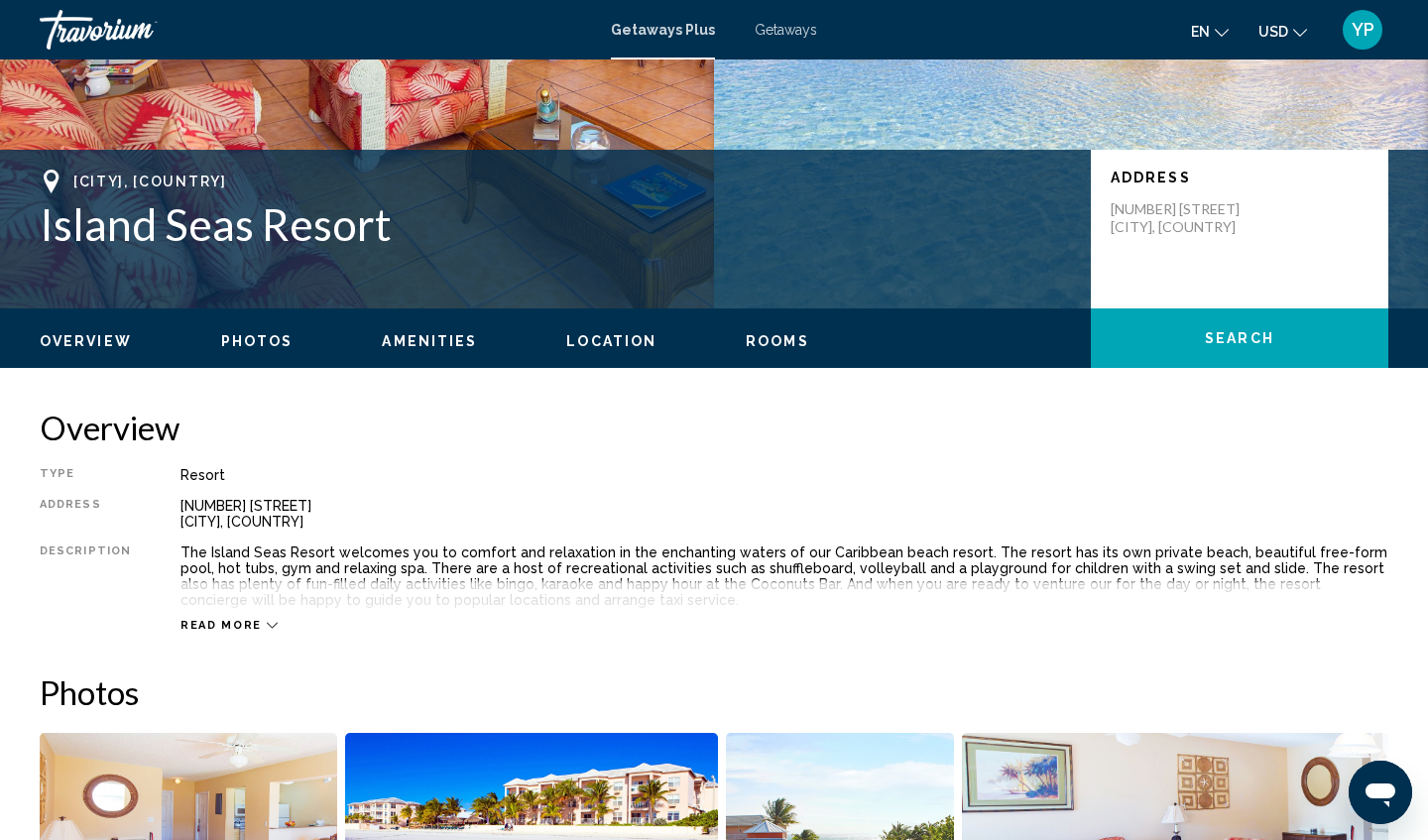 scroll, scrollTop: 0, scrollLeft: 0, axis: both 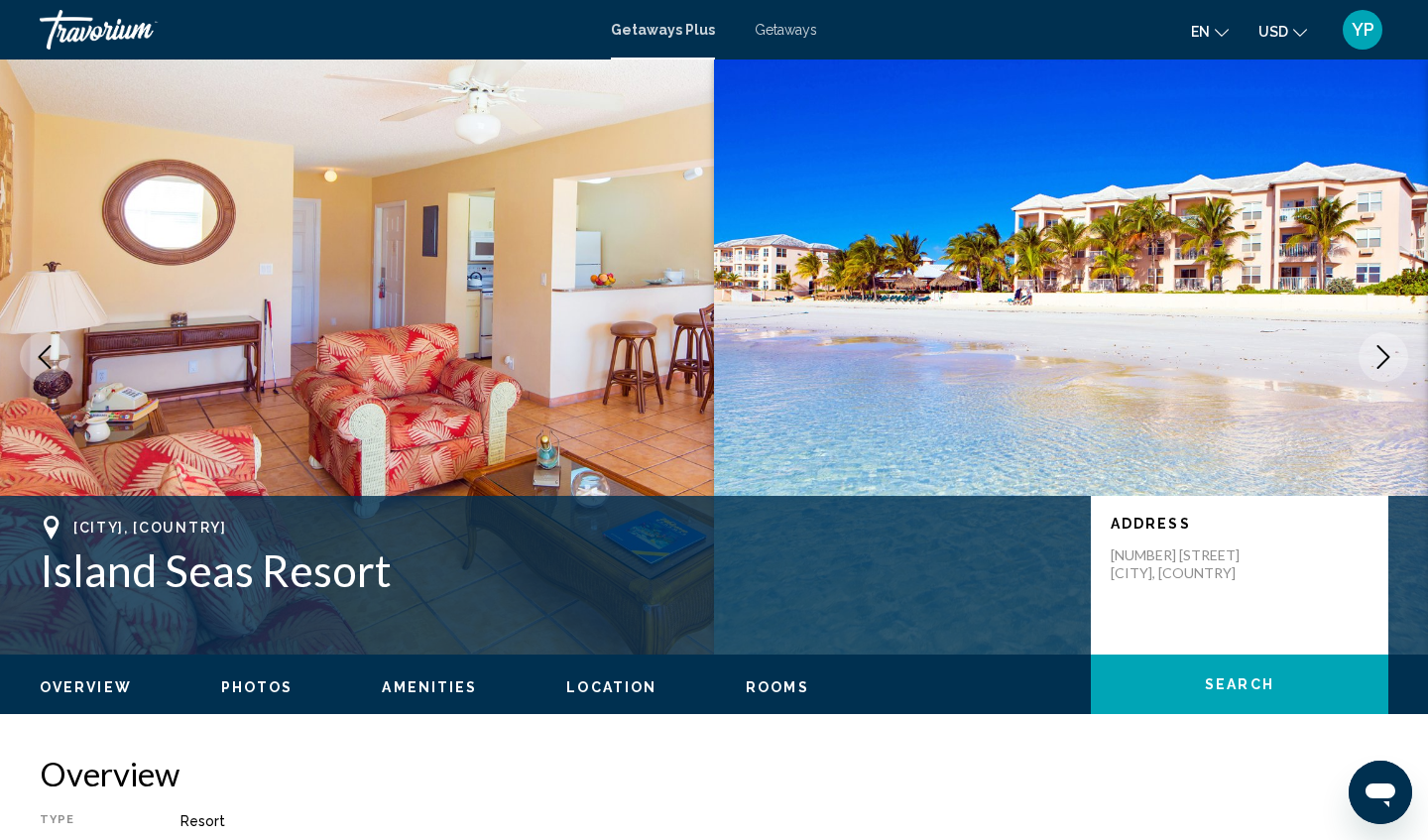type 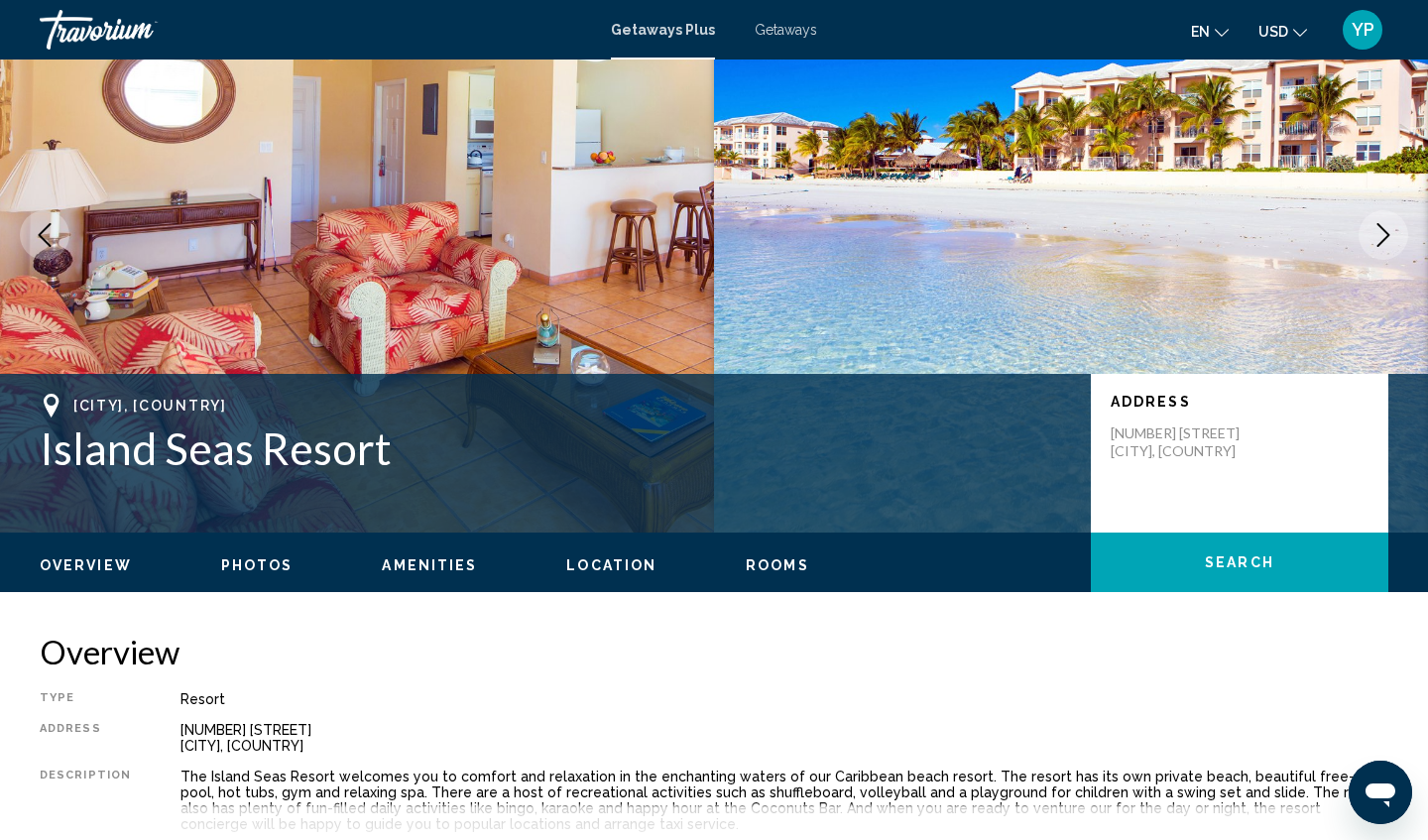 scroll, scrollTop: 77, scrollLeft: 0, axis: vertical 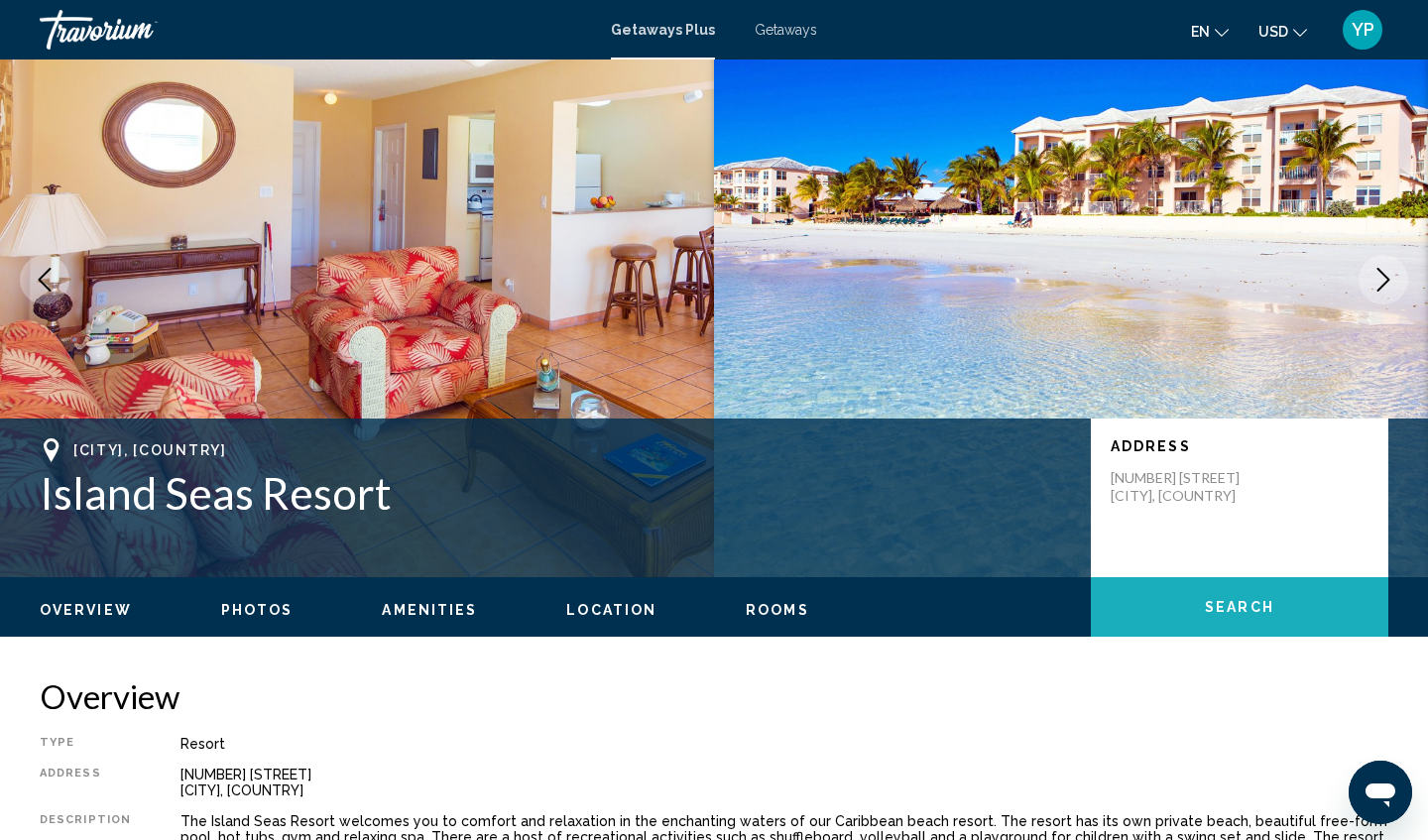 click on "Search" at bounding box center (1240, 608) 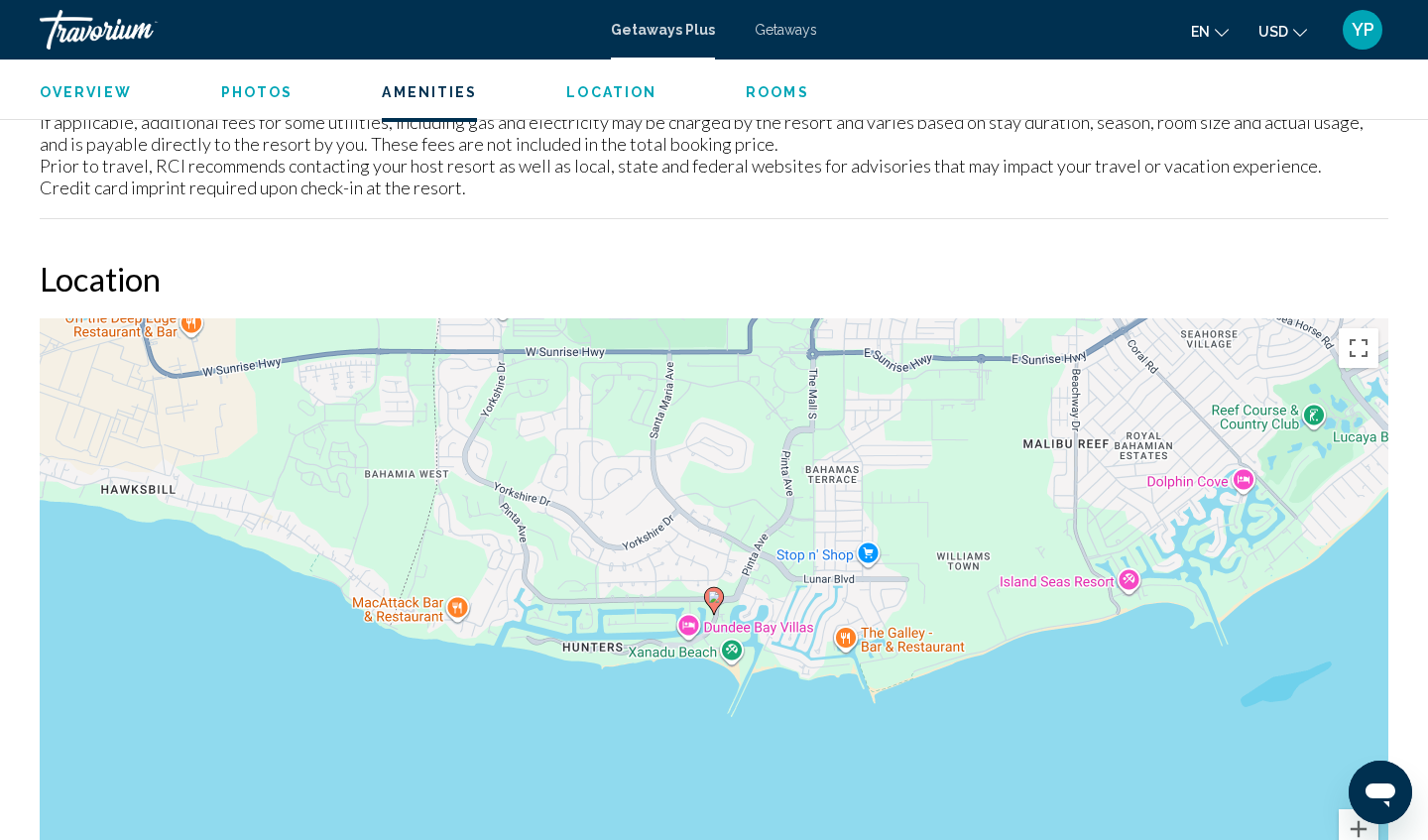 scroll, scrollTop: 1962, scrollLeft: 0, axis: vertical 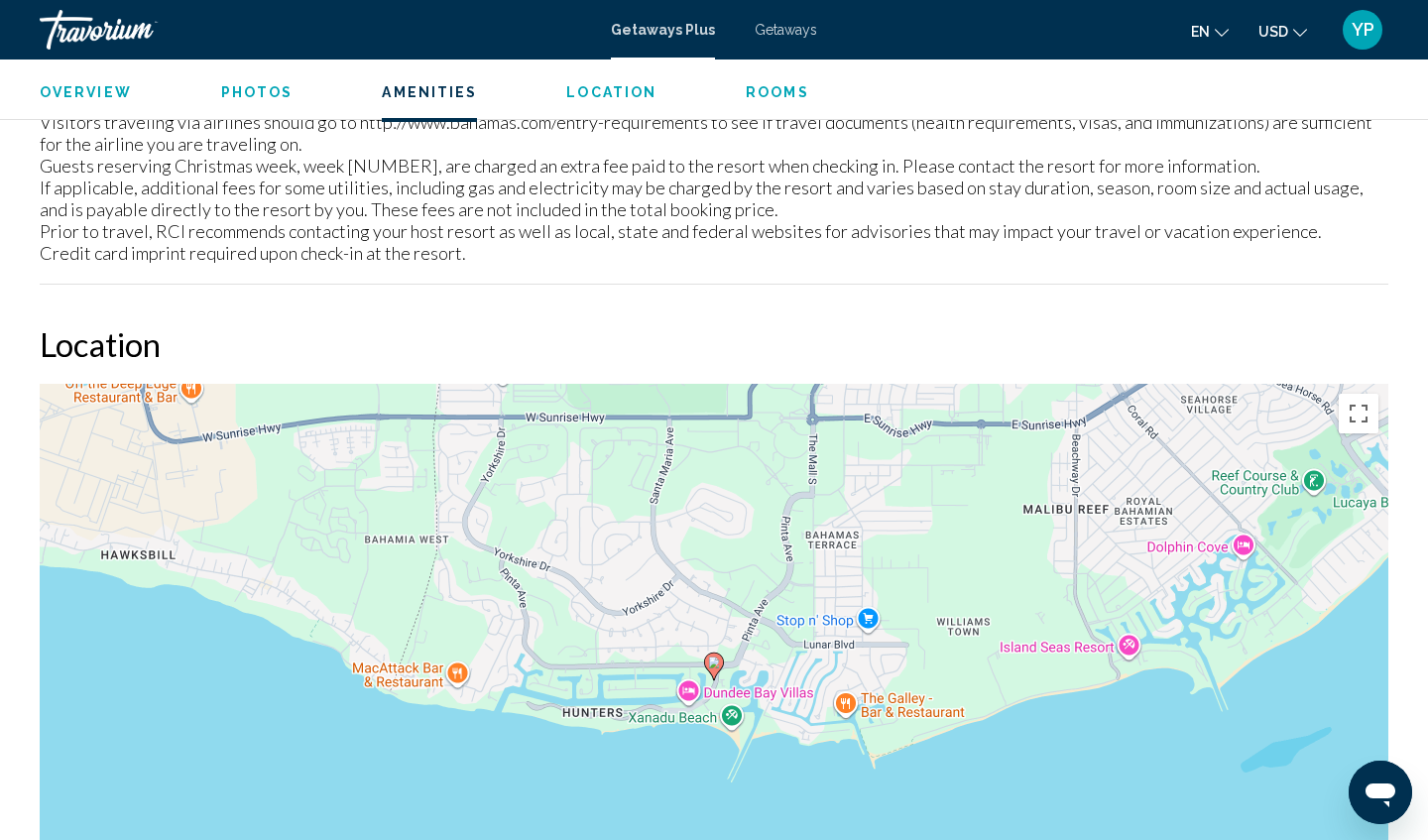 click on "Para navegar, presiona las teclas de flecha. Para activar la función de arrastrar con el teclado, presiona Alt + Intro. Una vez que estés en el estado de arrastrar con el teclado, usa las teclas de flecha para mover el marcador. Para completar la acción, presiona la tecla Intro. Para cancelar, presiona Escape." at bounding box center [714, 681] 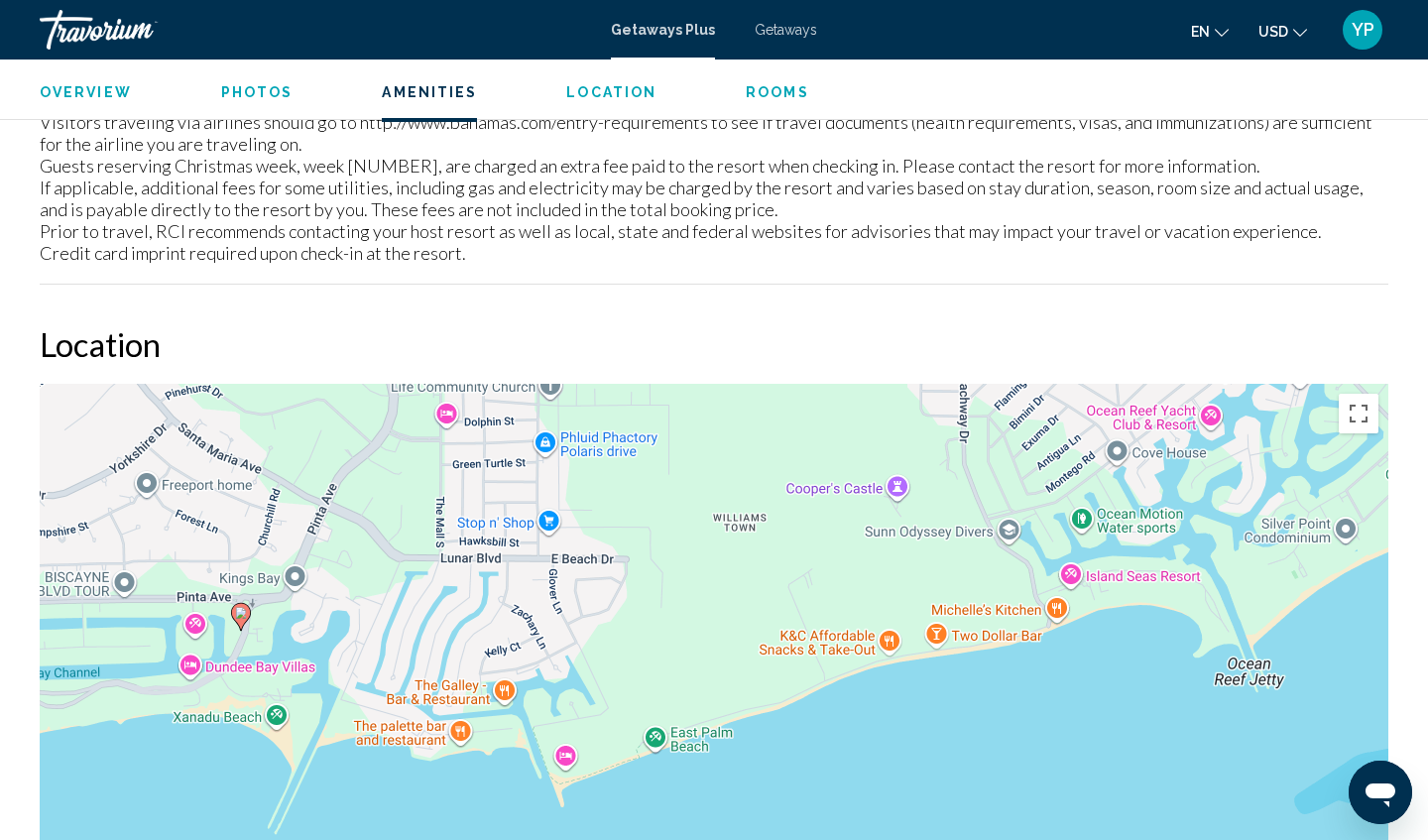 drag, startPoint x: 1038, startPoint y: 682, endPoint x: 1041, endPoint y: 721, distance: 39.115214 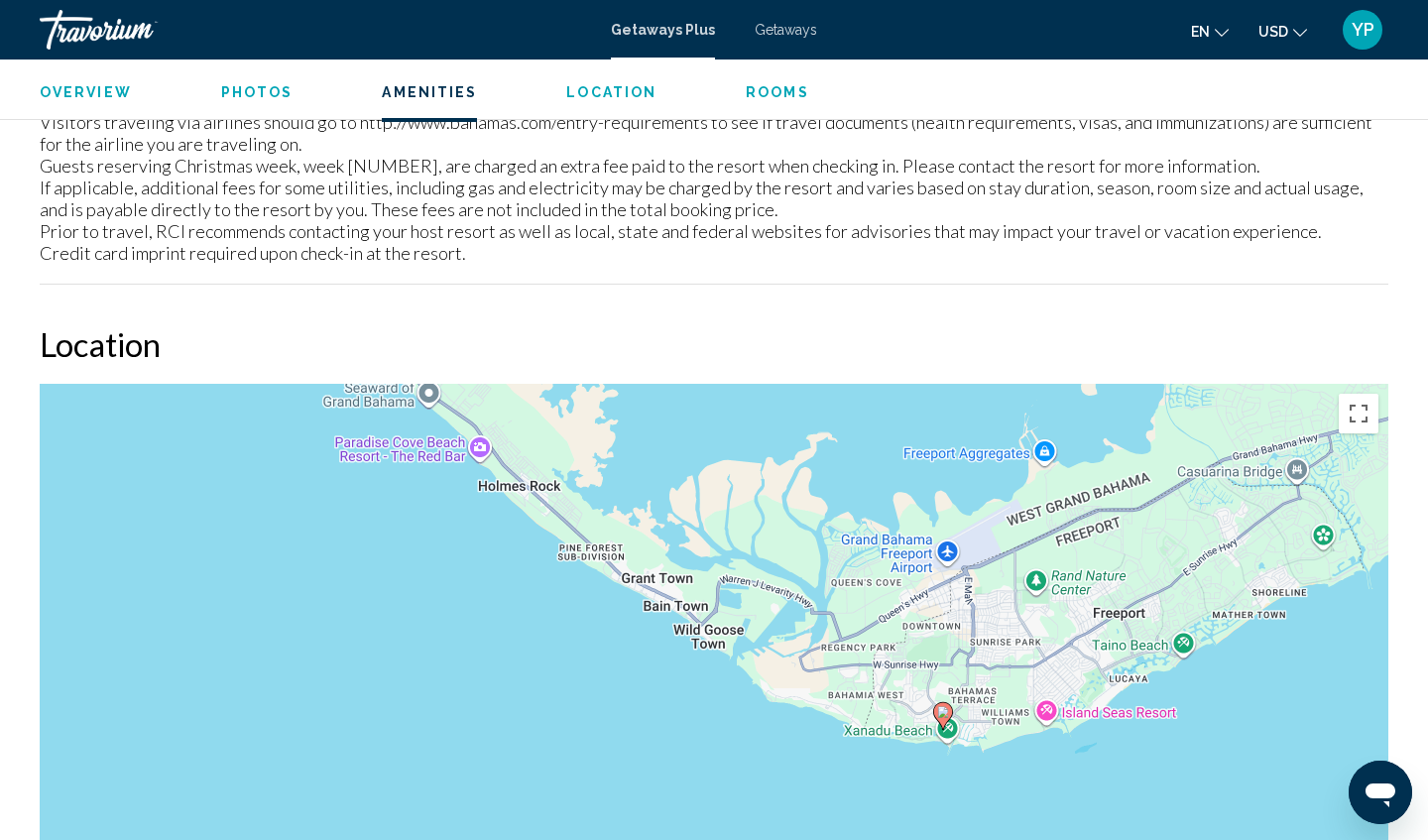 click at bounding box center [943, 712] 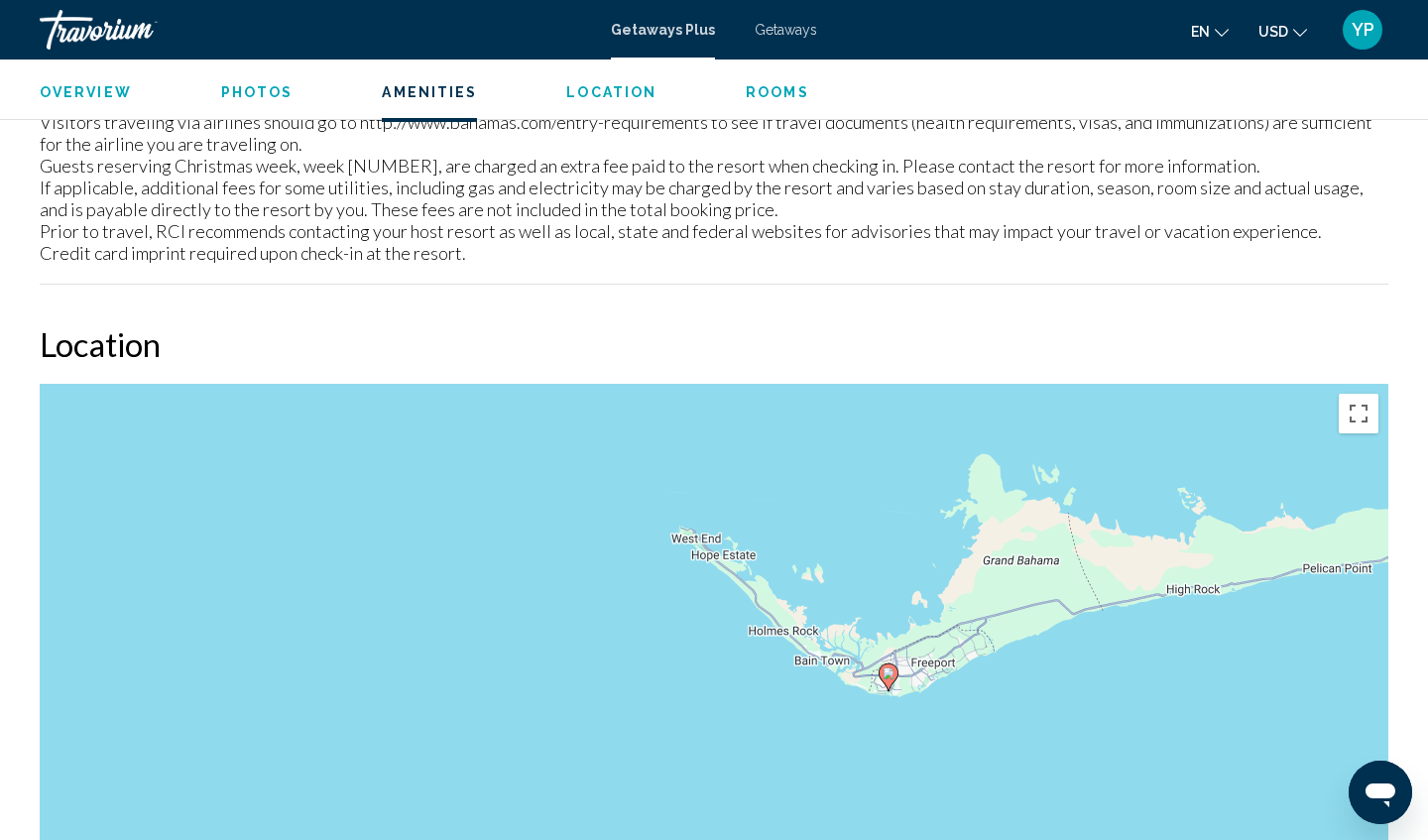 drag, startPoint x: 1255, startPoint y: 637, endPoint x: 1036, endPoint y: 667, distance: 221.04524 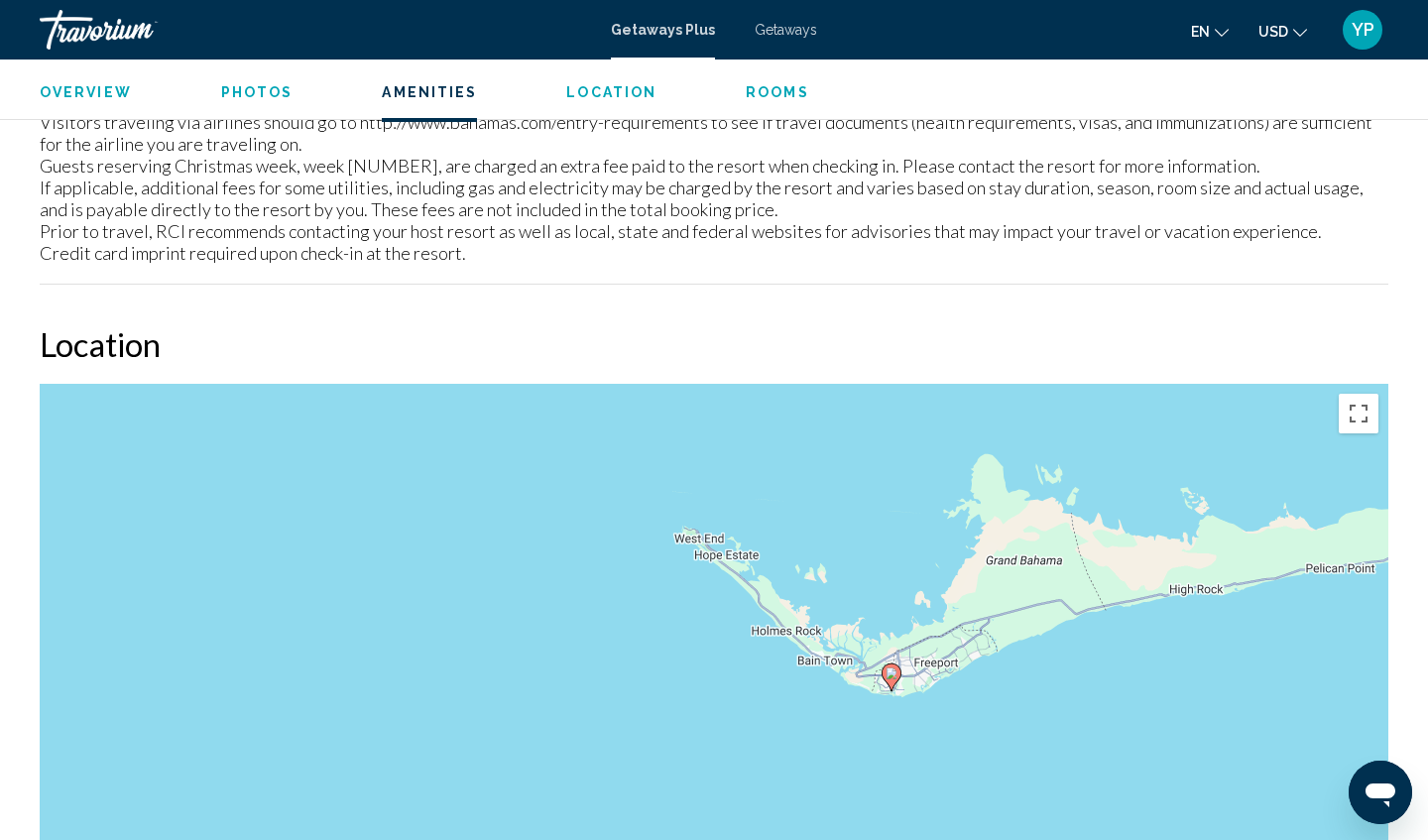 click on "Para navegar, presiona las teclas de flecha. Para activar la función de arrastrar con el teclado, presiona Alt + Intro. Una vez que estés en el estado de arrastrar con el teclado, usa las teclas de flecha para mover el marcador. Para completar la acción, presiona la tecla Intro. Para cancelar, presiona Escape." at bounding box center (714, 681) 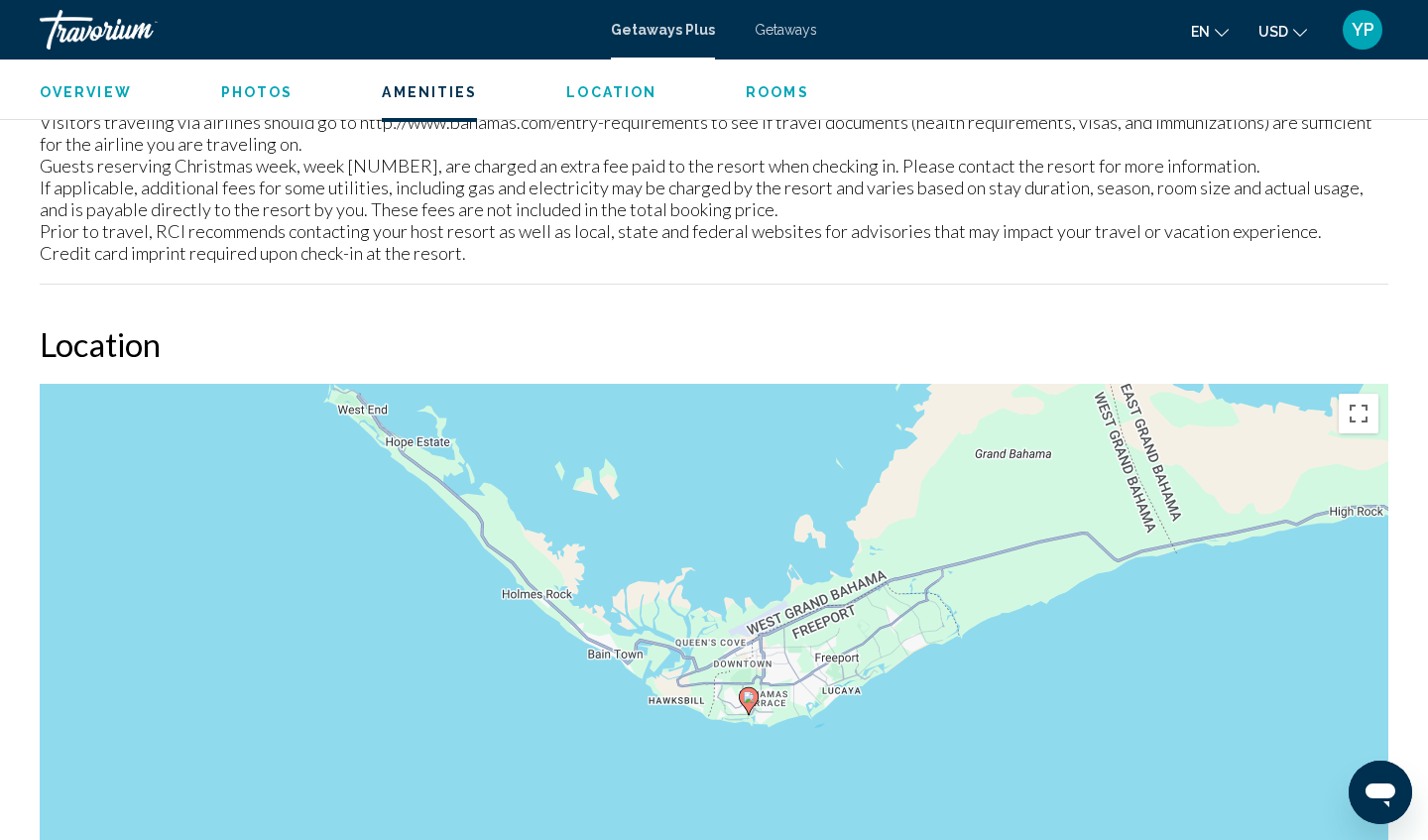 click on "Para navegar, presiona las teclas de flecha. Para activar la función de arrastrar con el teclado, presiona Alt + Intro. Una vez que estés en el estado de arrastrar con el teclado, usa las teclas de flecha para mover el marcador. Para completar la acción, presiona la tecla Intro. Para cancelar, presiona Escape." at bounding box center (714, 681) 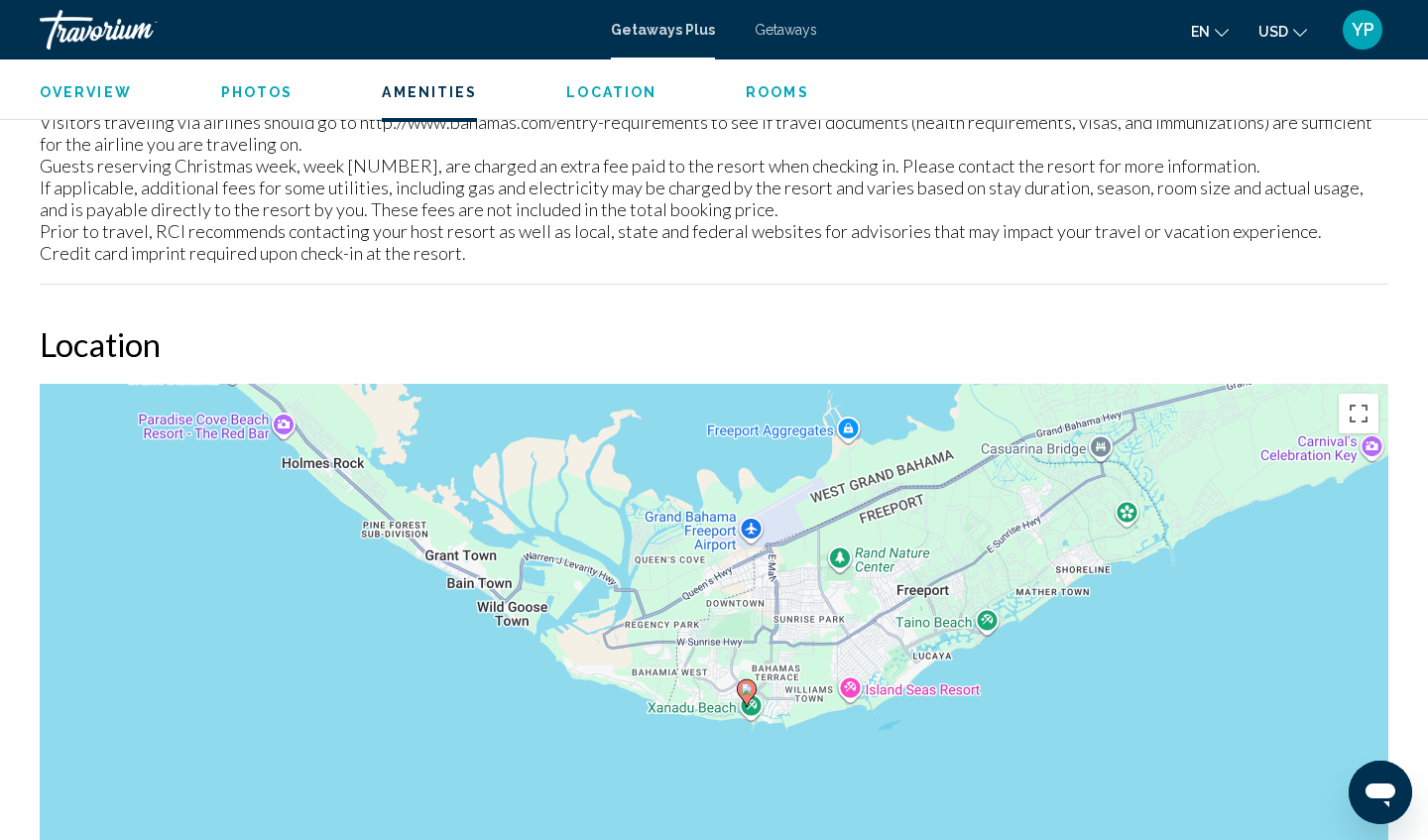 click at bounding box center (747, 693) 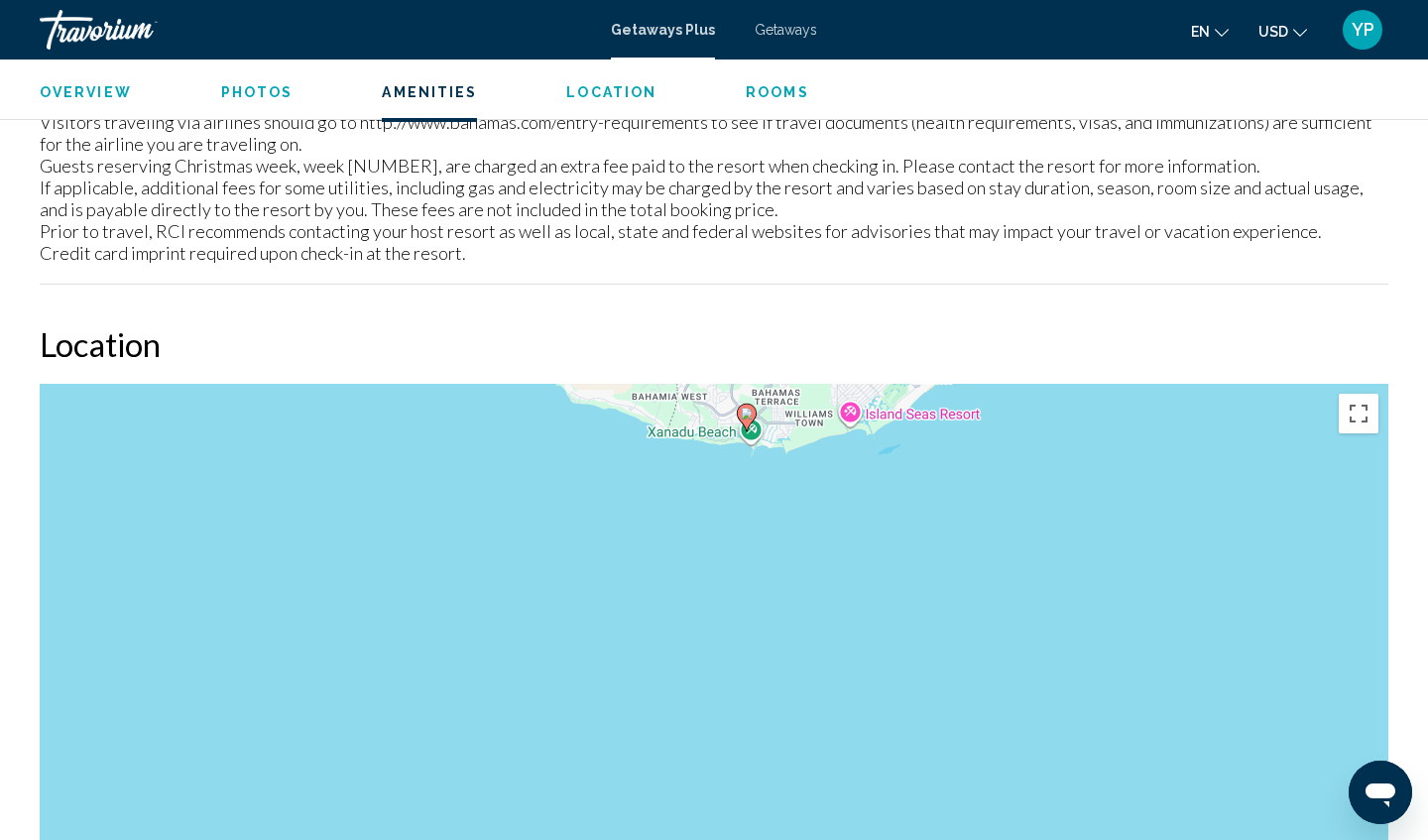 scroll, scrollTop: 0, scrollLeft: 0, axis: both 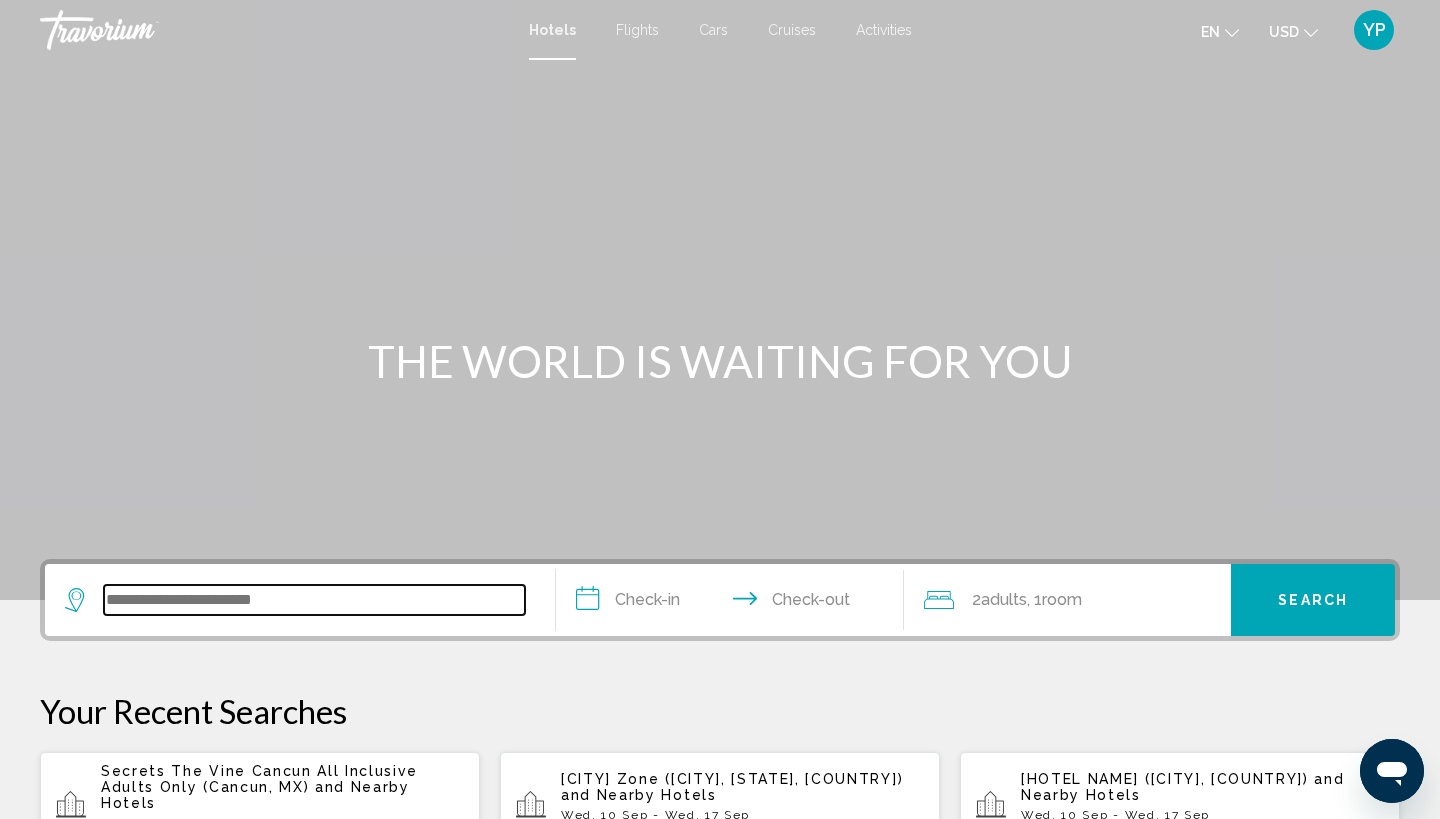 click at bounding box center (314, 600) 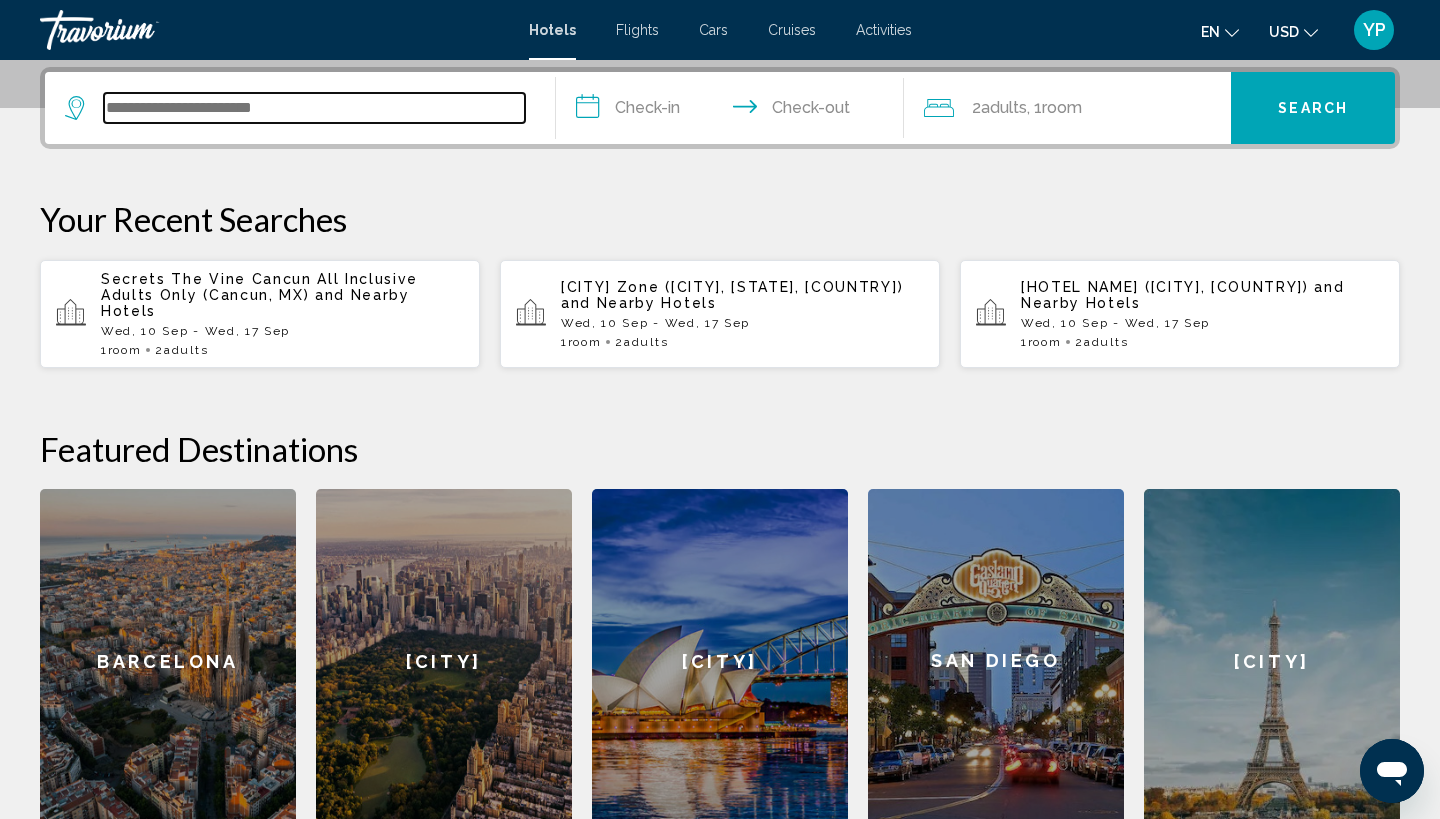 scroll, scrollTop: 494, scrollLeft: 0, axis: vertical 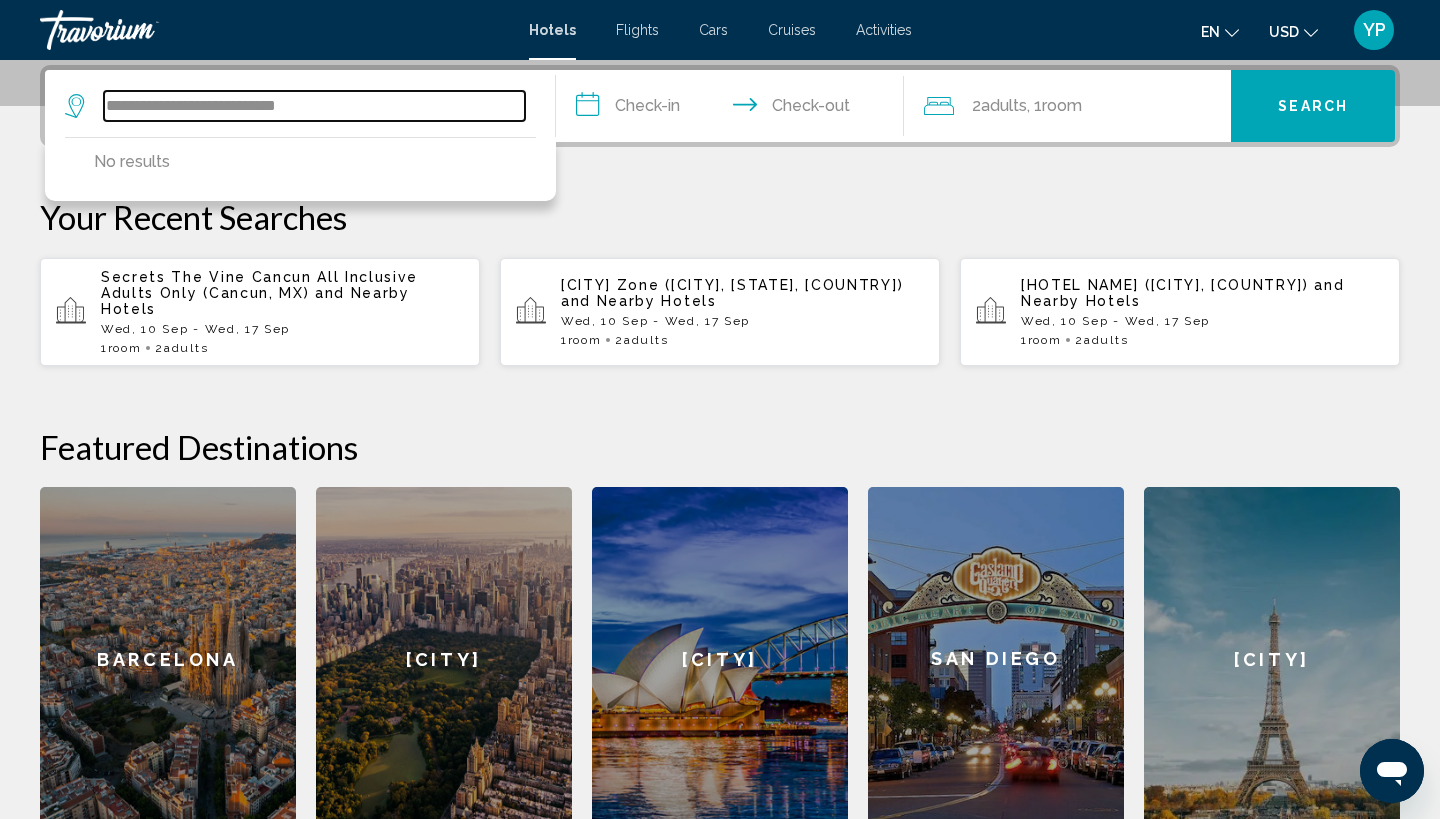 type on "**********" 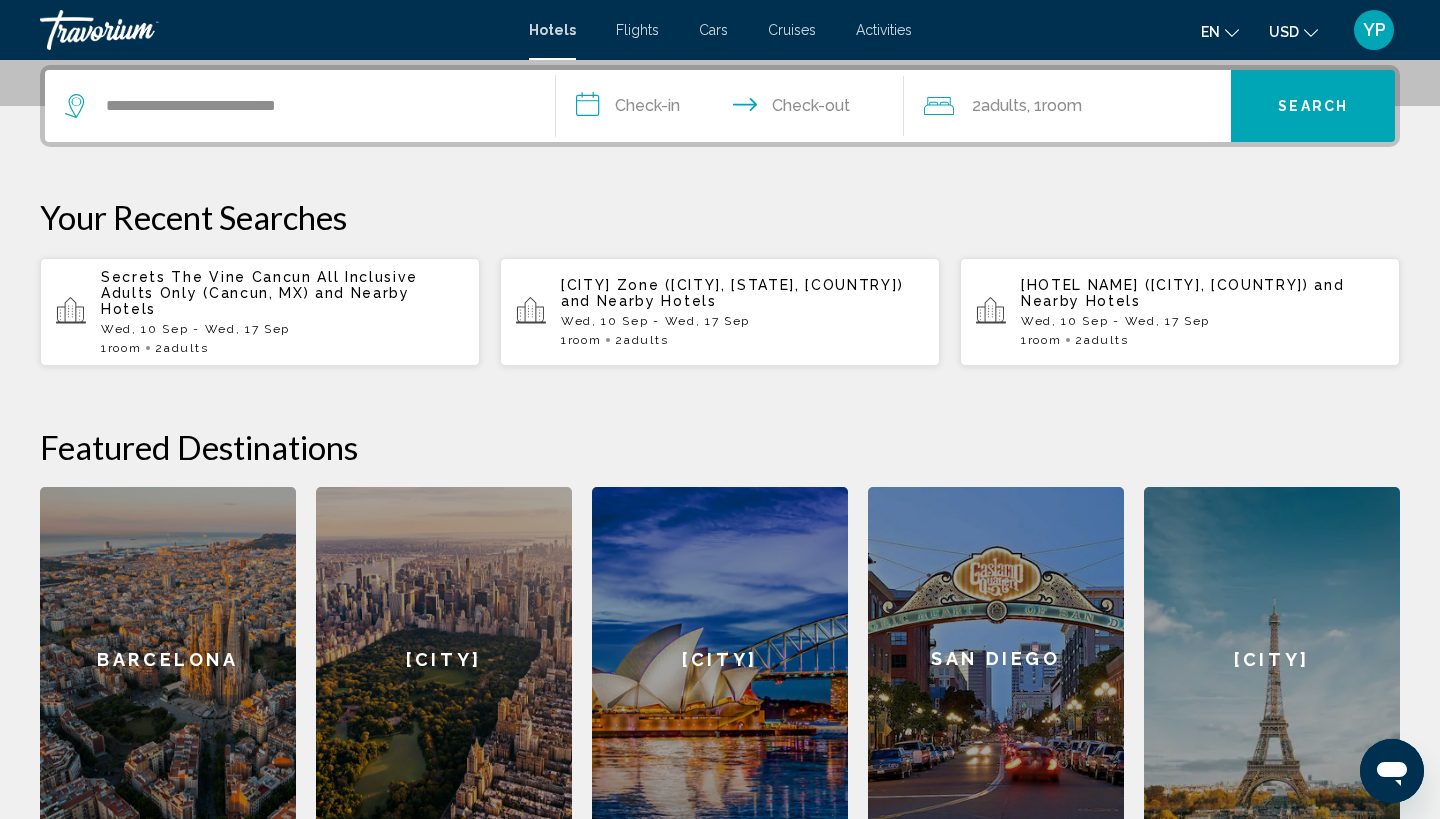 click on "**********" at bounding box center (734, 109) 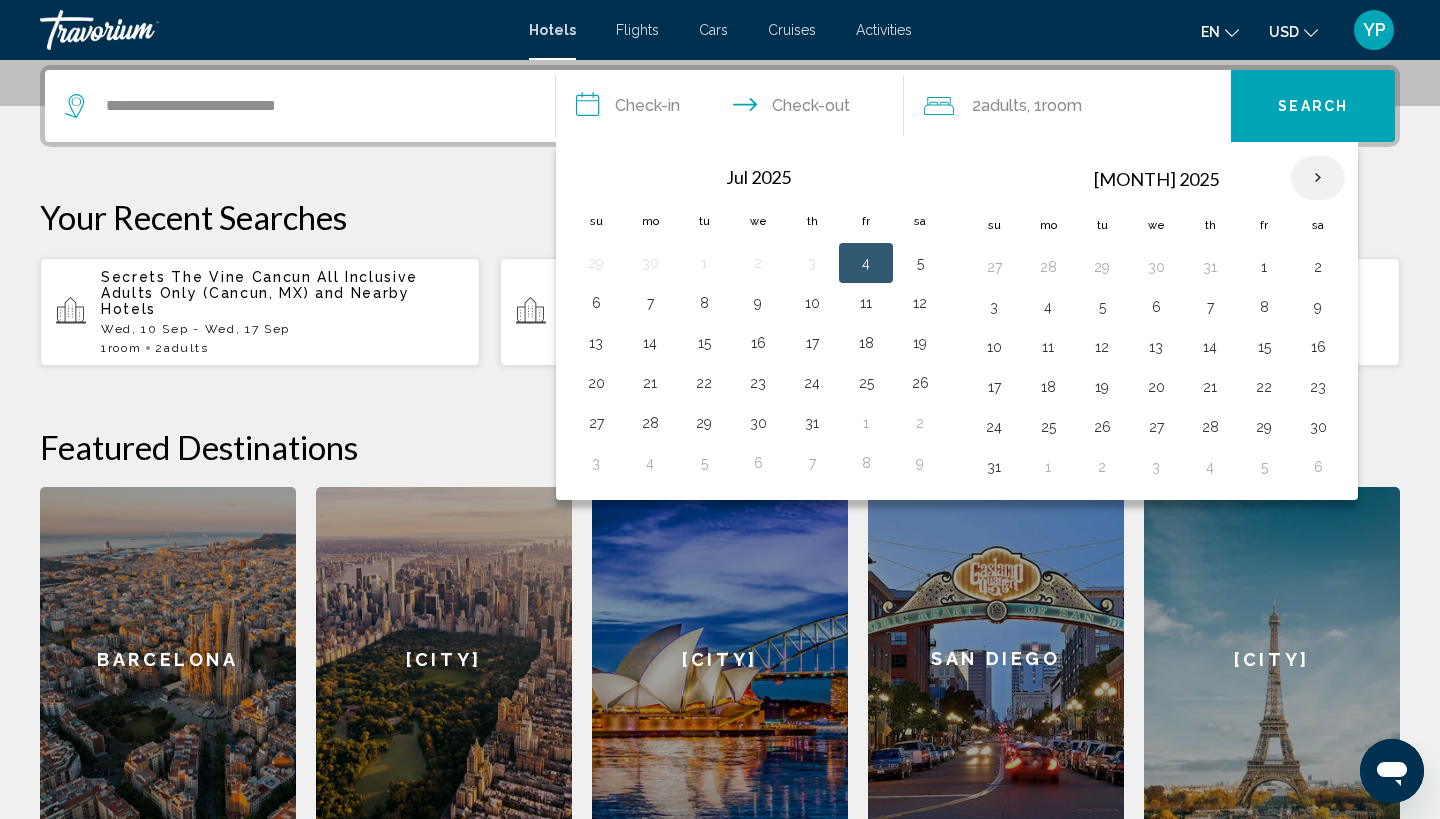 click at bounding box center (1318, 178) 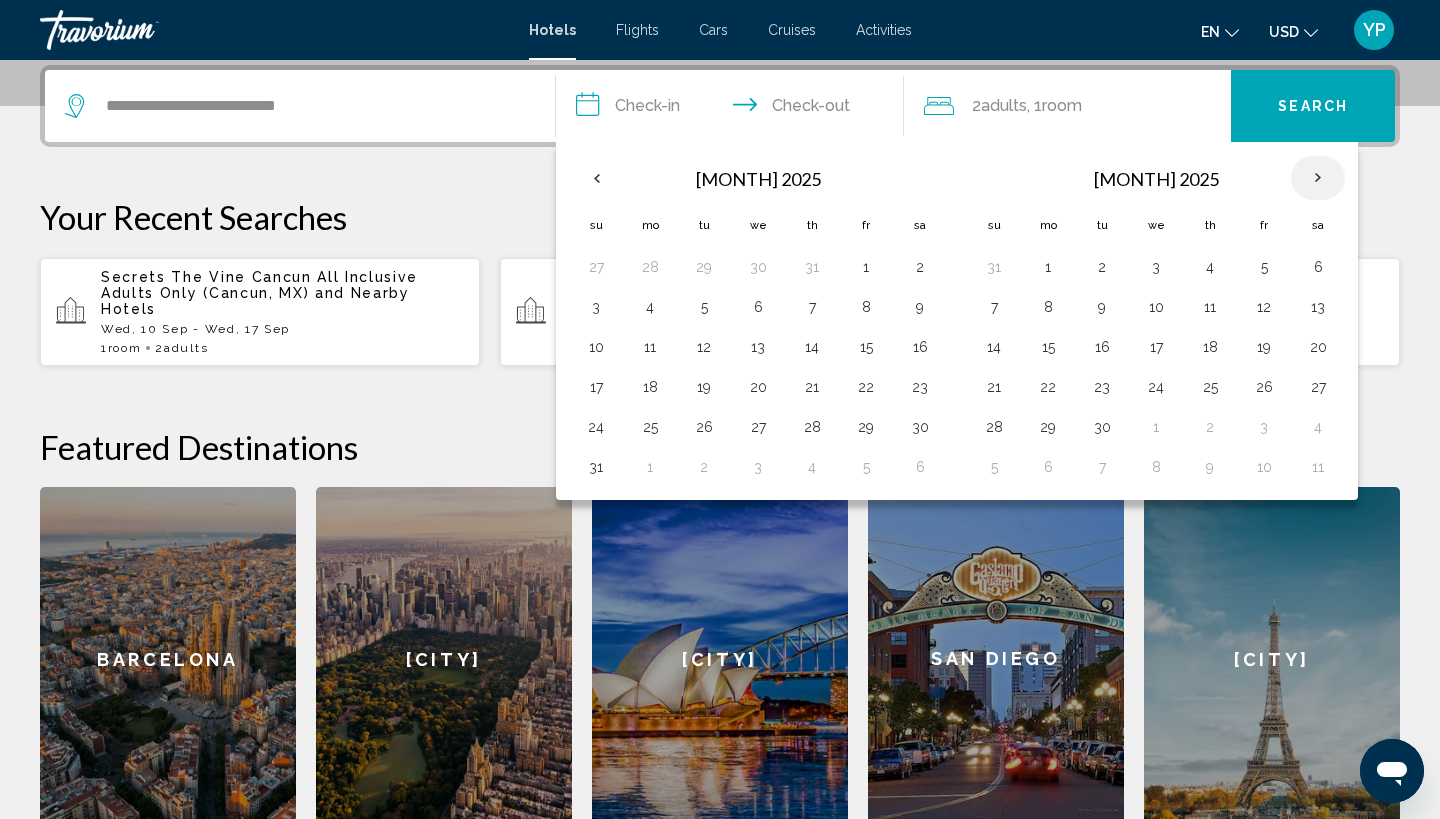 click at bounding box center [1318, 178] 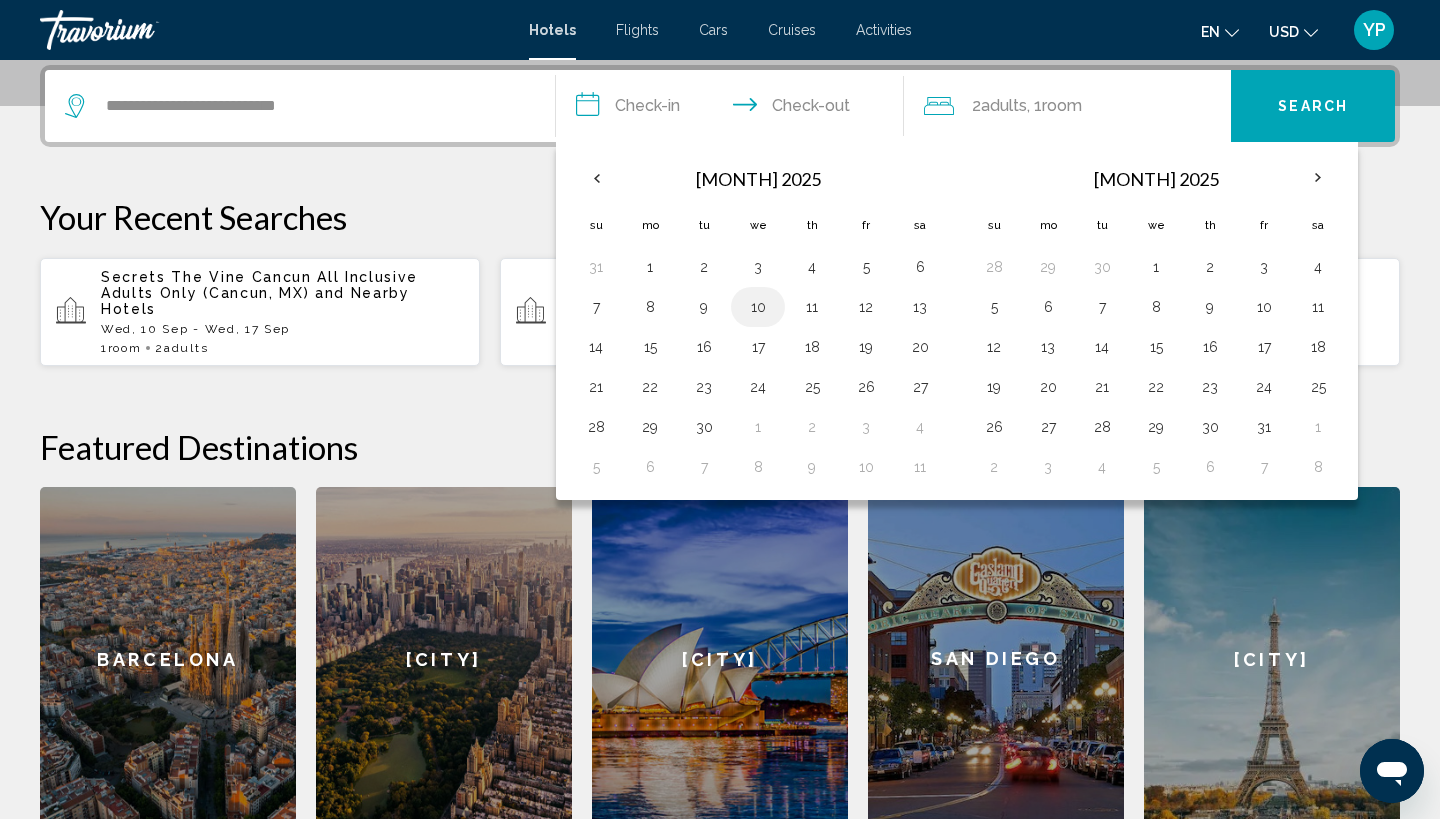 click on "10" at bounding box center (758, 307) 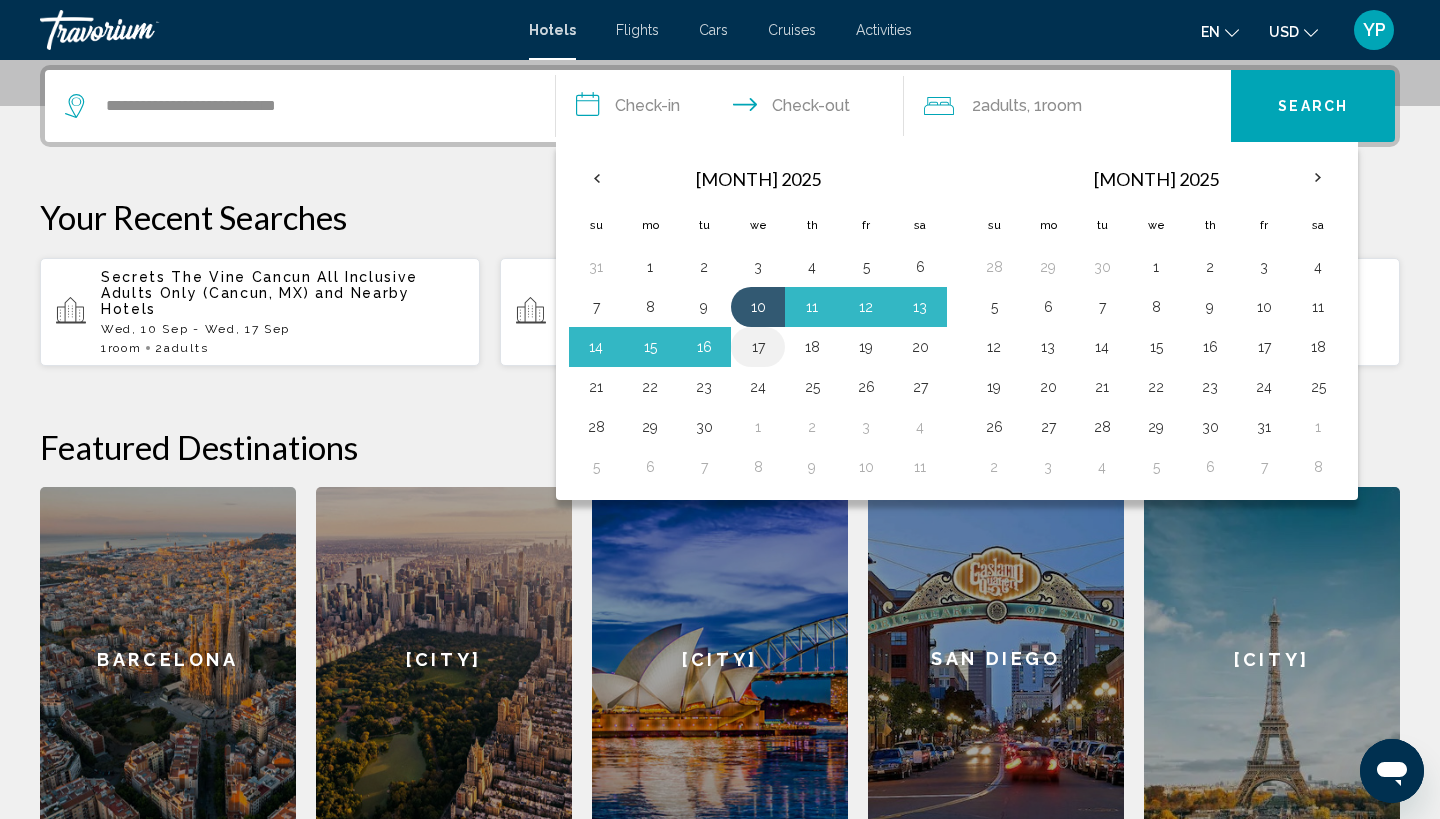 click on "17" at bounding box center (758, 347) 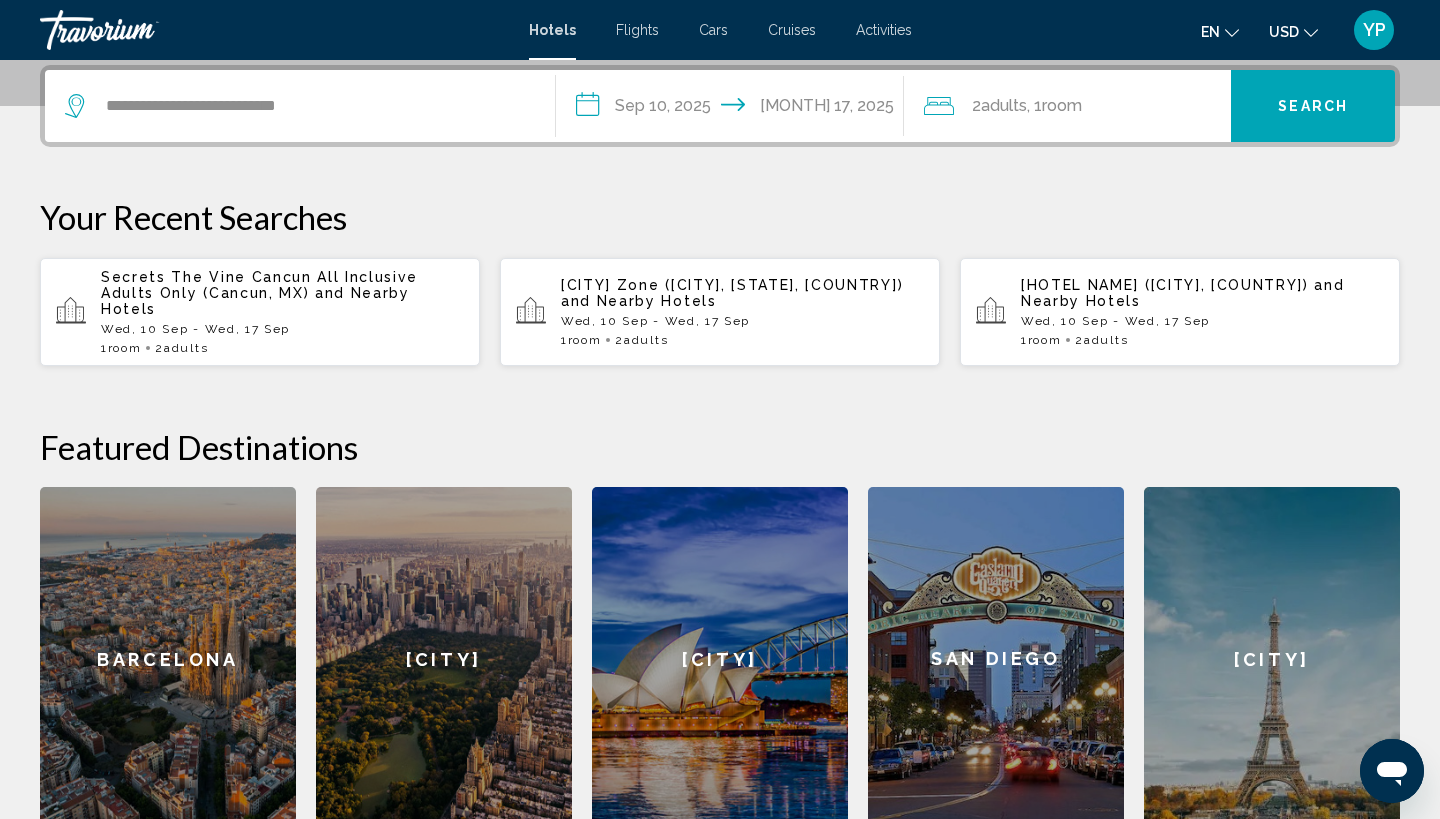 click on "Search" at bounding box center [1313, 106] 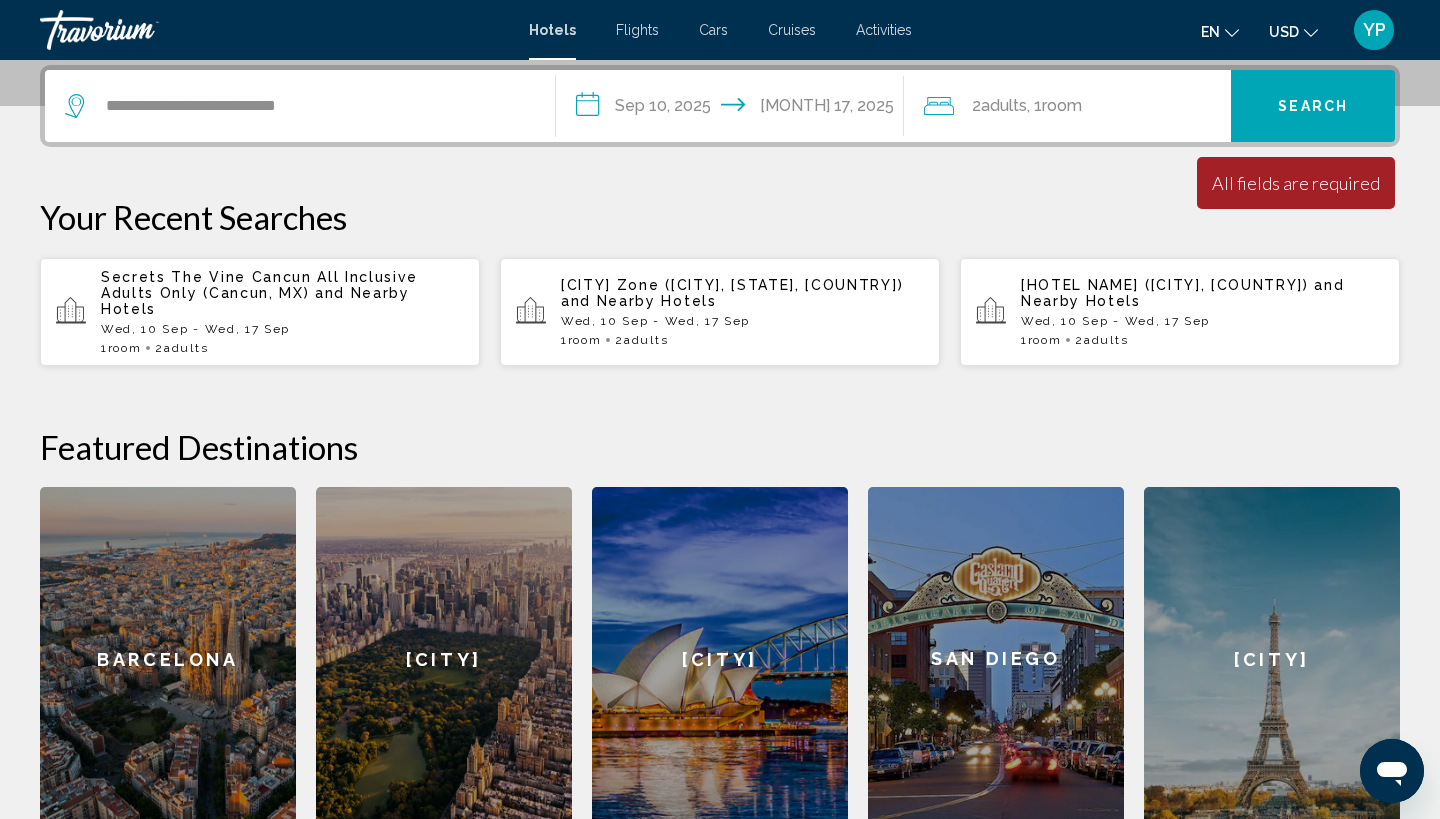 click on "[CITY] Zone Hotel ([CITY], [COUNTRY])    and Nearby Hotels" at bounding box center (282, 293) 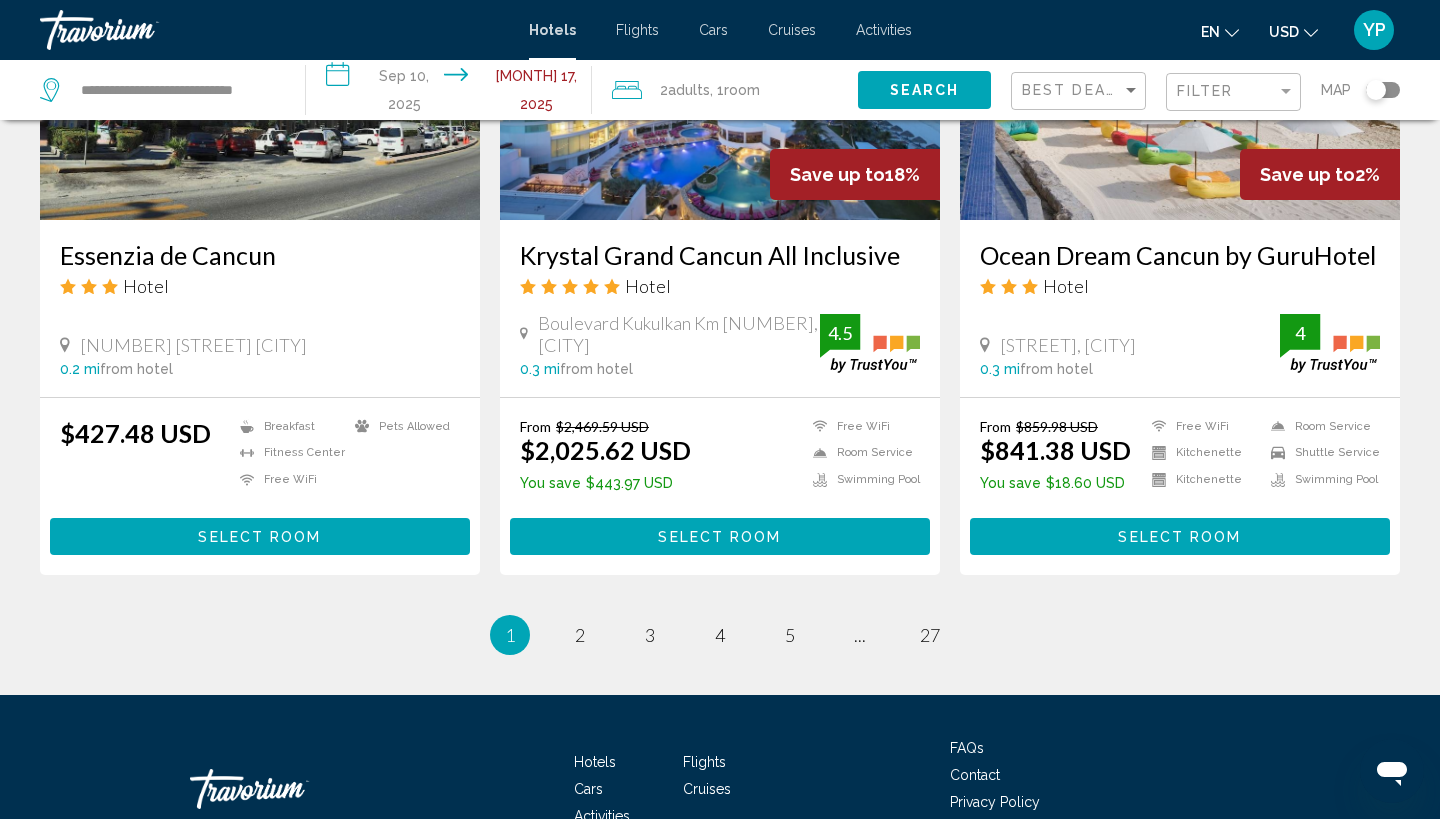 scroll, scrollTop: 2535, scrollLeft: 0, axis: vertical 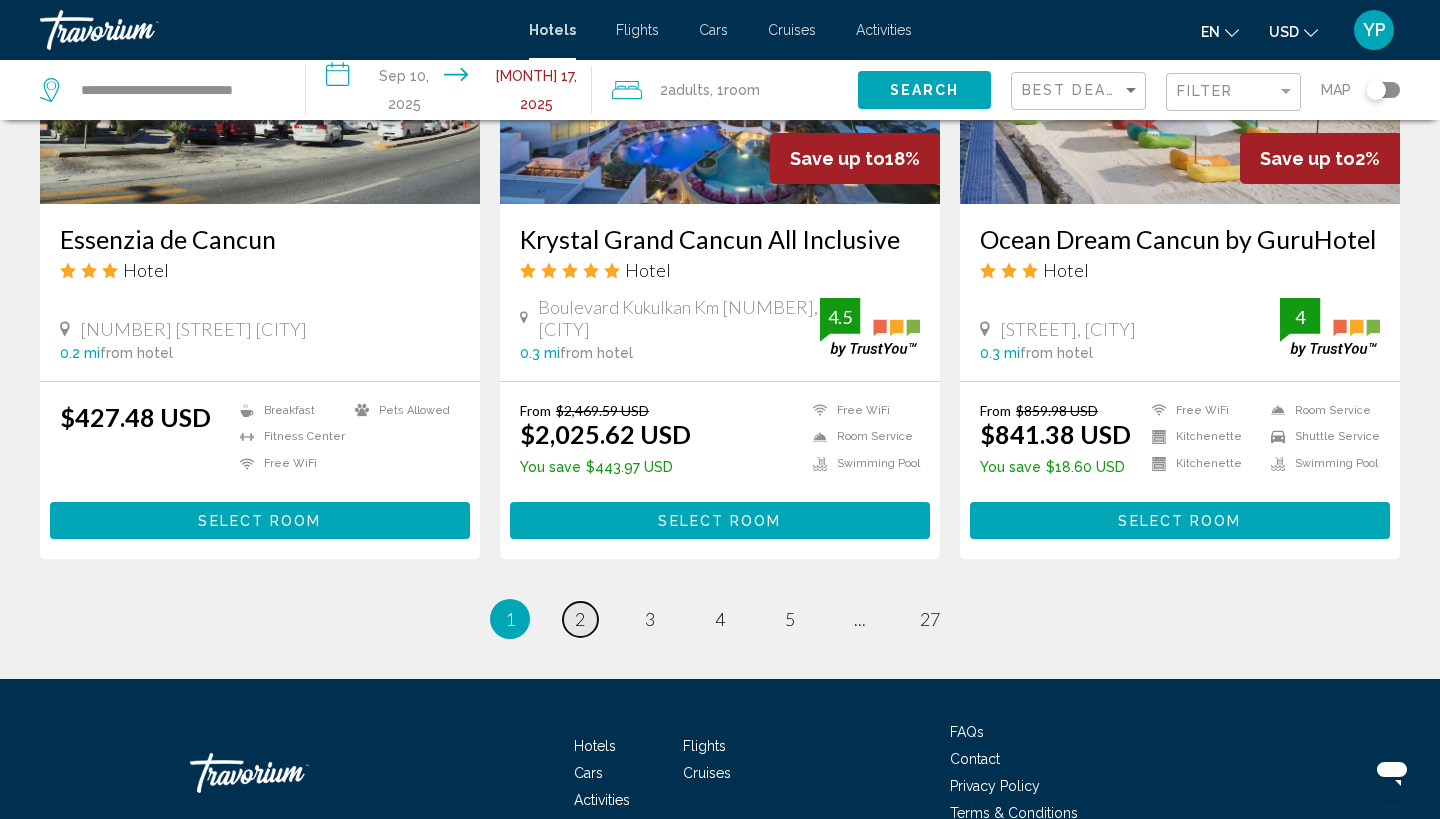 click on "2" at bounding box center (580, 619) 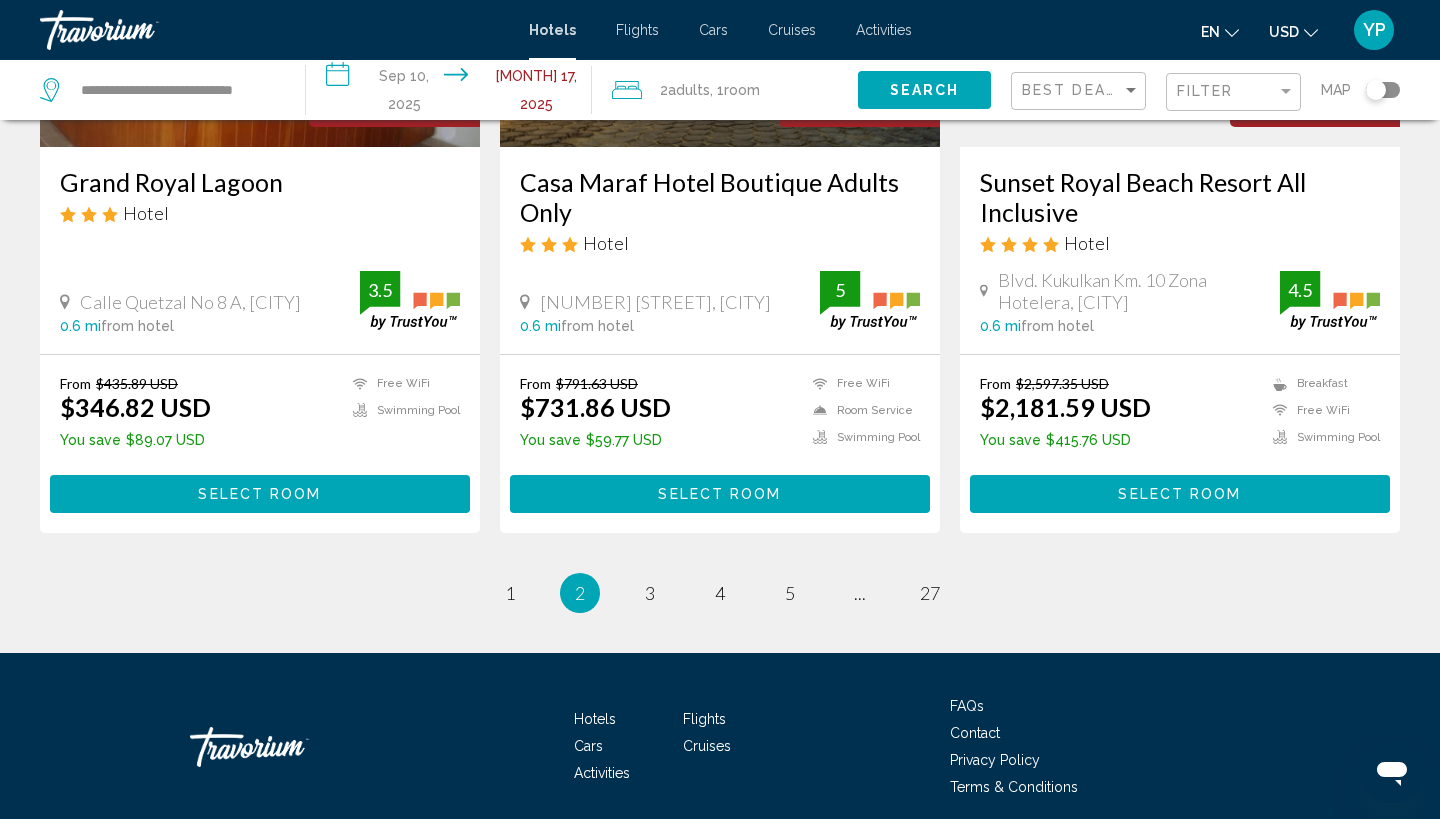 scroll, scrollTop: 2704, scrollLeft: 0, axis: vertical 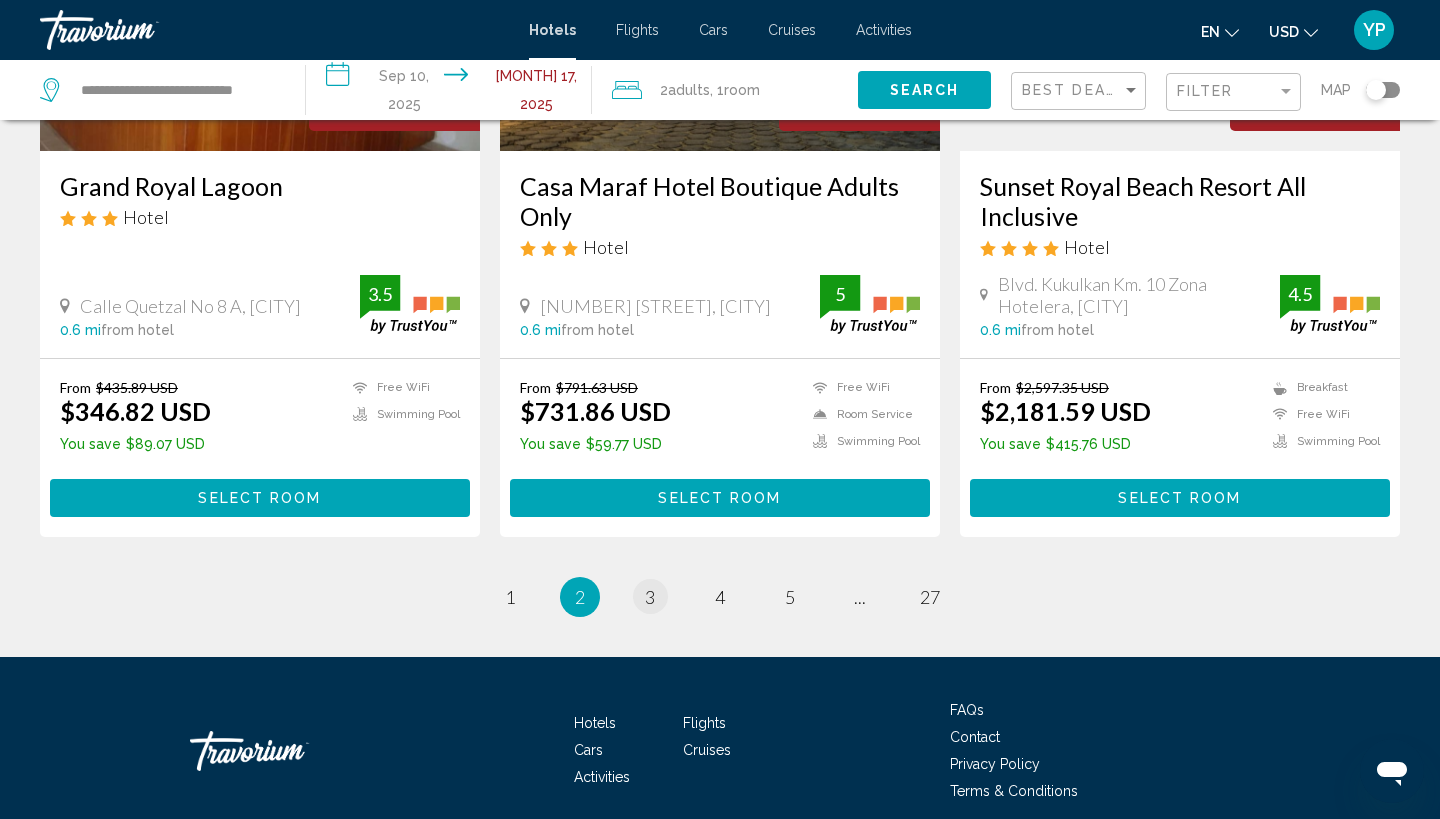 drag, startPoint x: 581, startPoint y: 570, endPoint x: 652, endPoint y: 514, distance: 90.426765 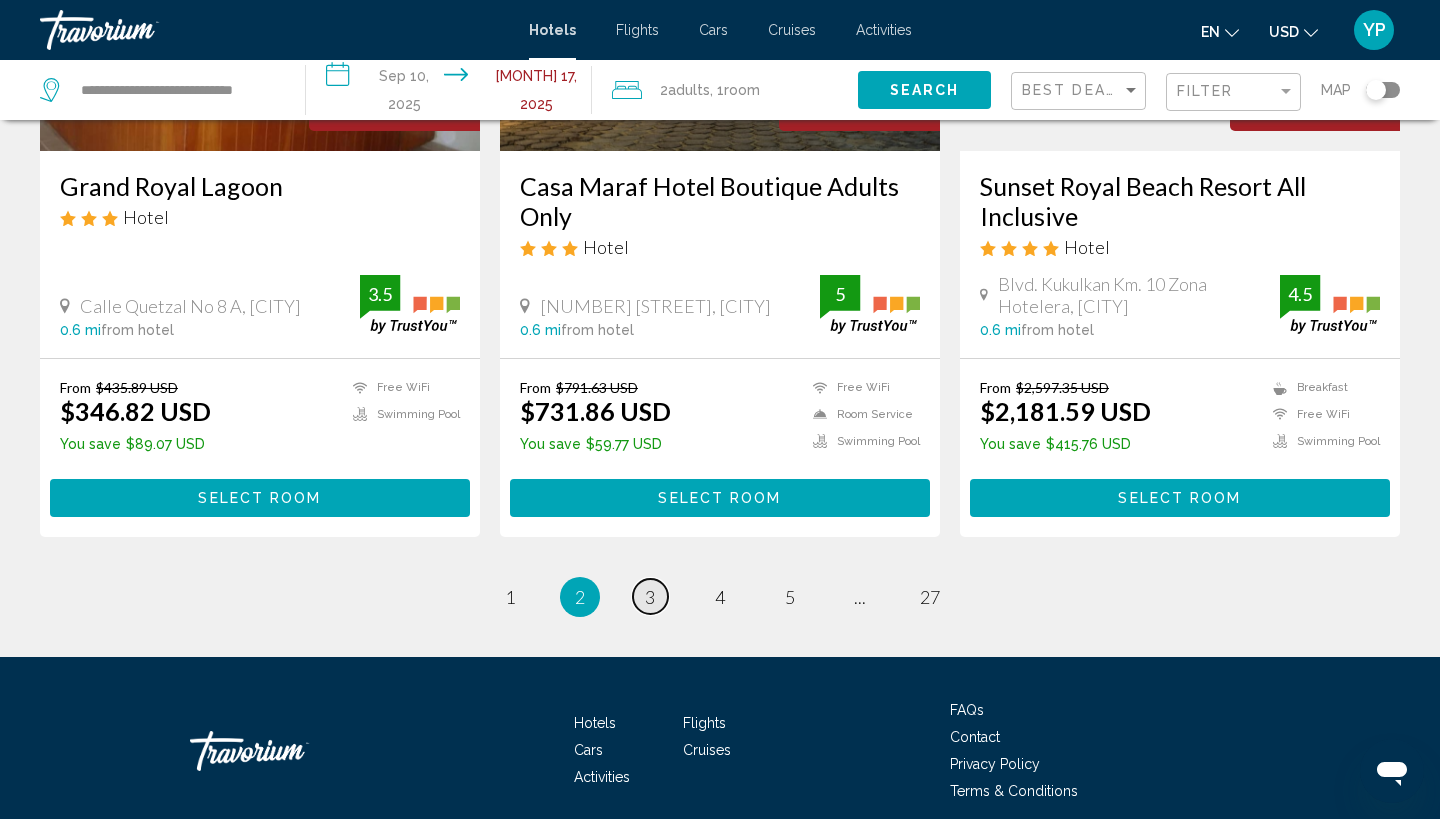 click on "3" at bounding box center [510, 597] 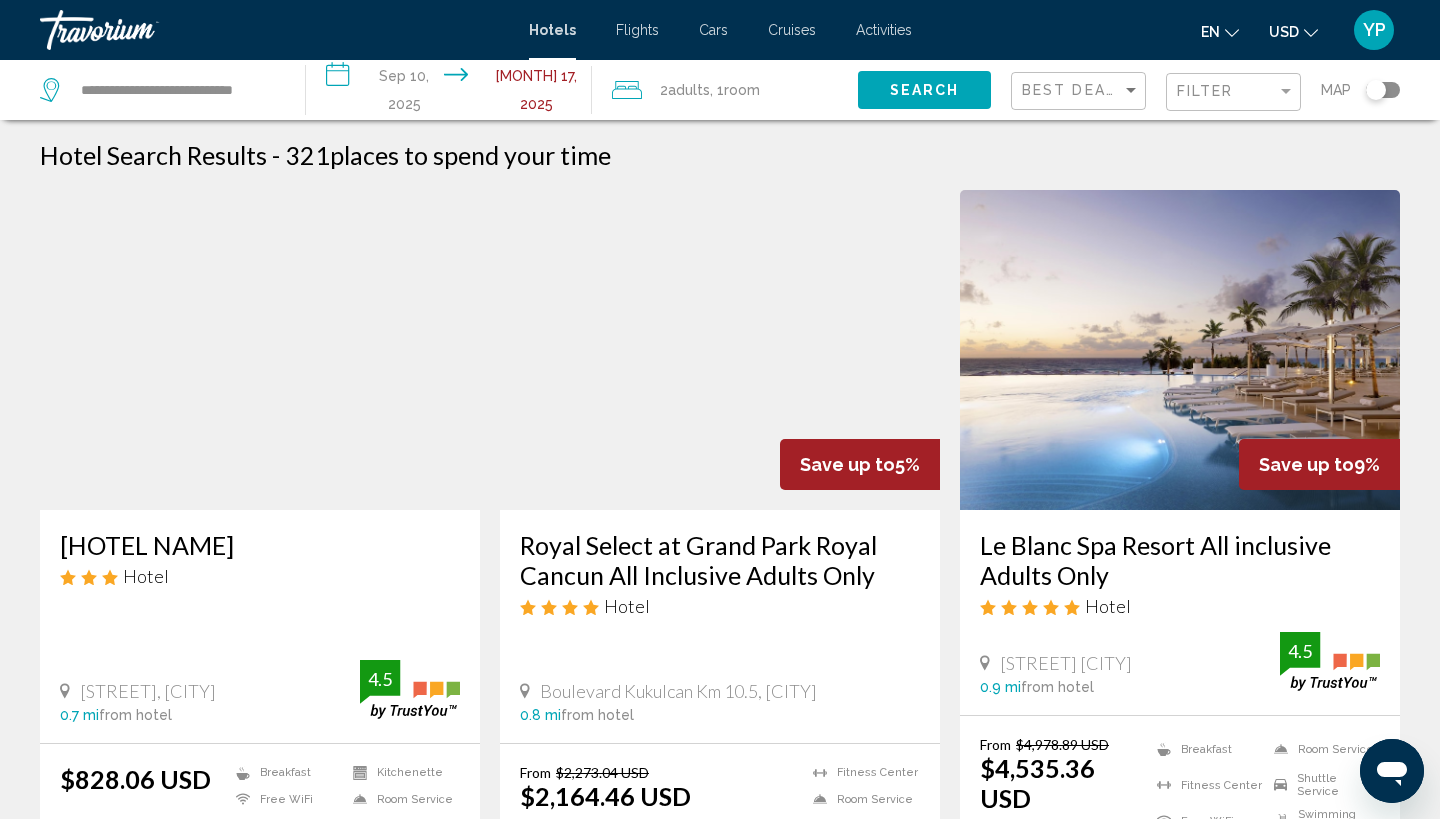 scroll, scrollTop: 0, scrollLeft: 0, axis: both 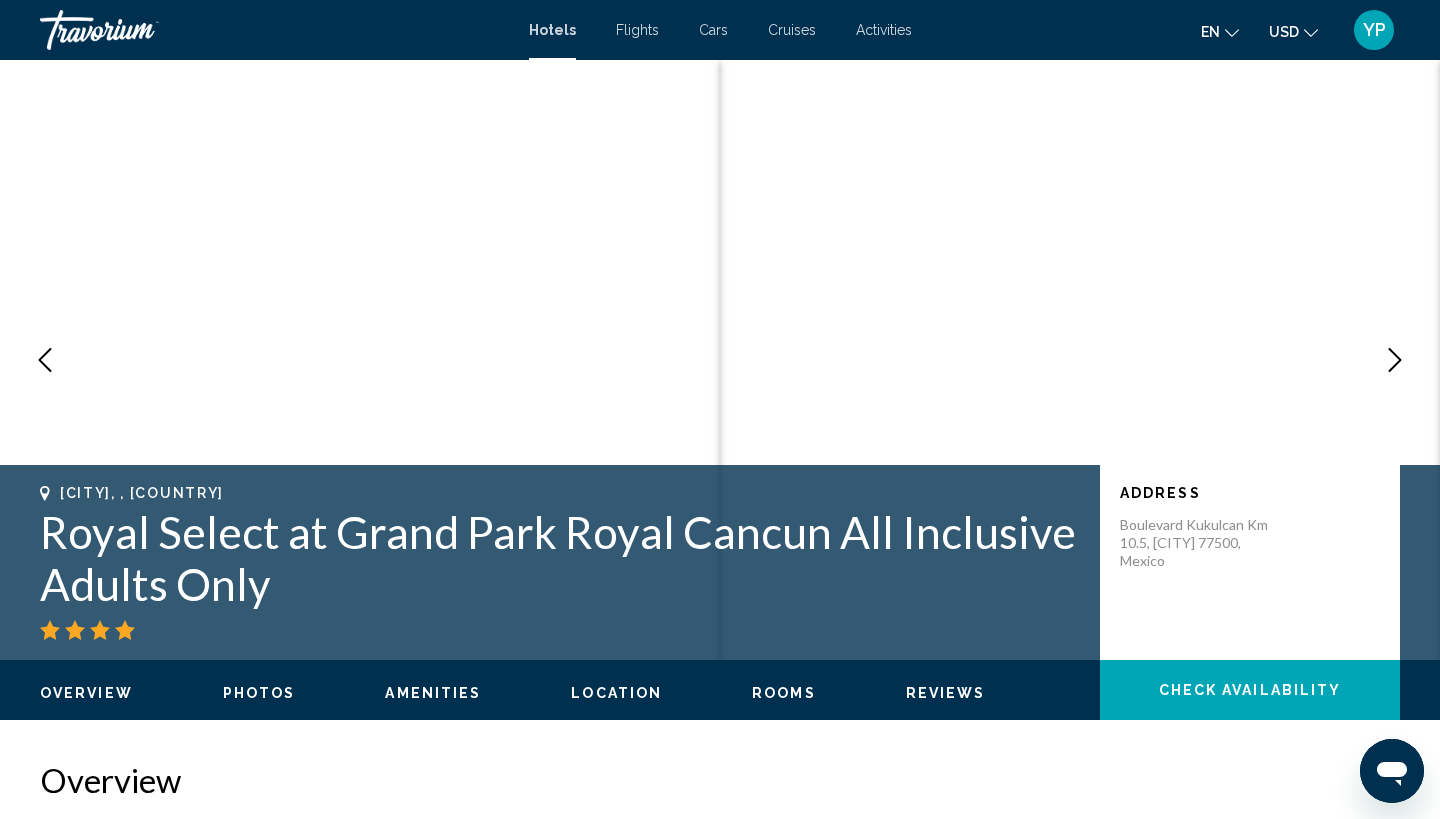 type 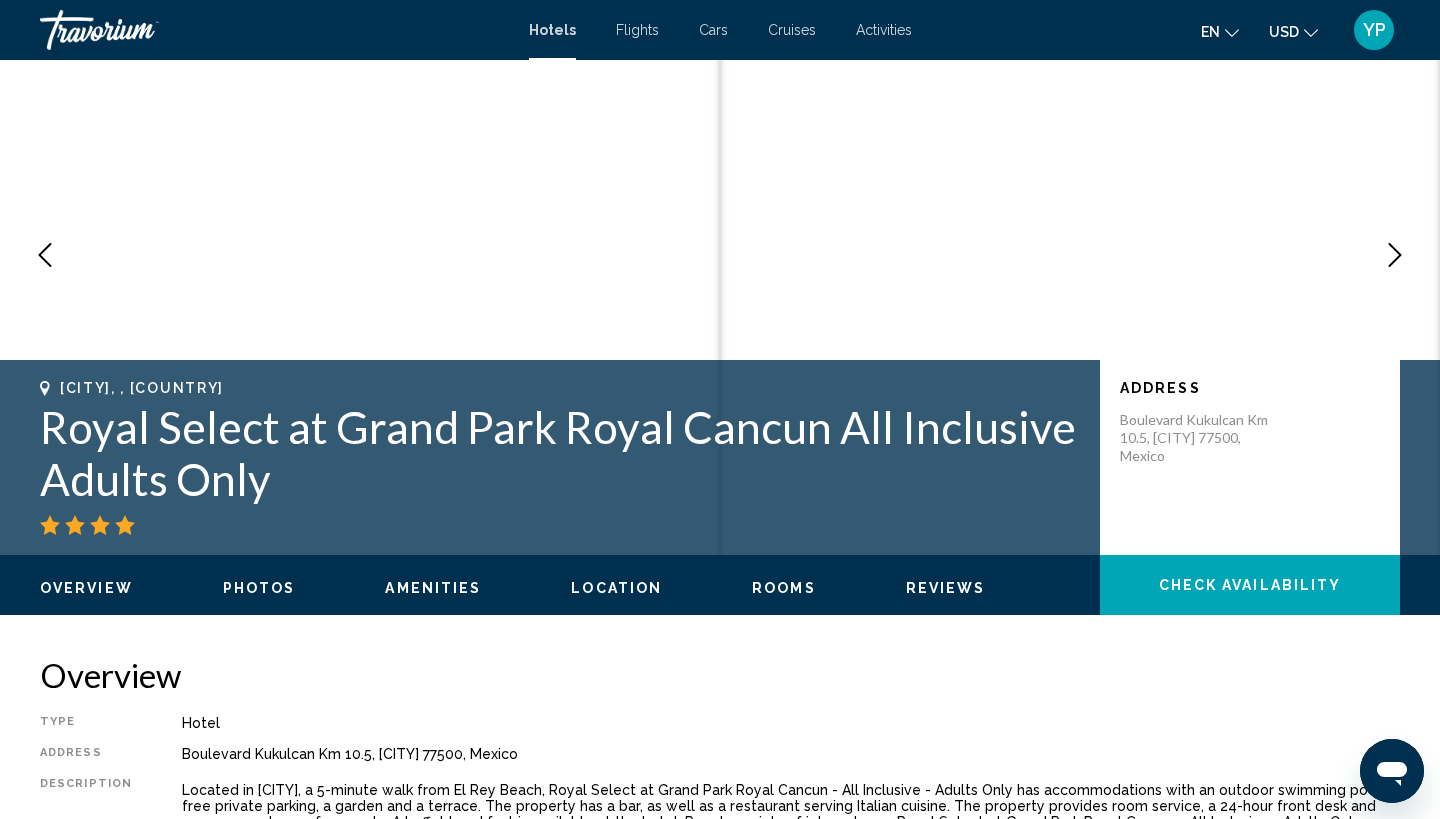 scroll, scrollTop: 22, scrollLeft: 0, axis: vertical 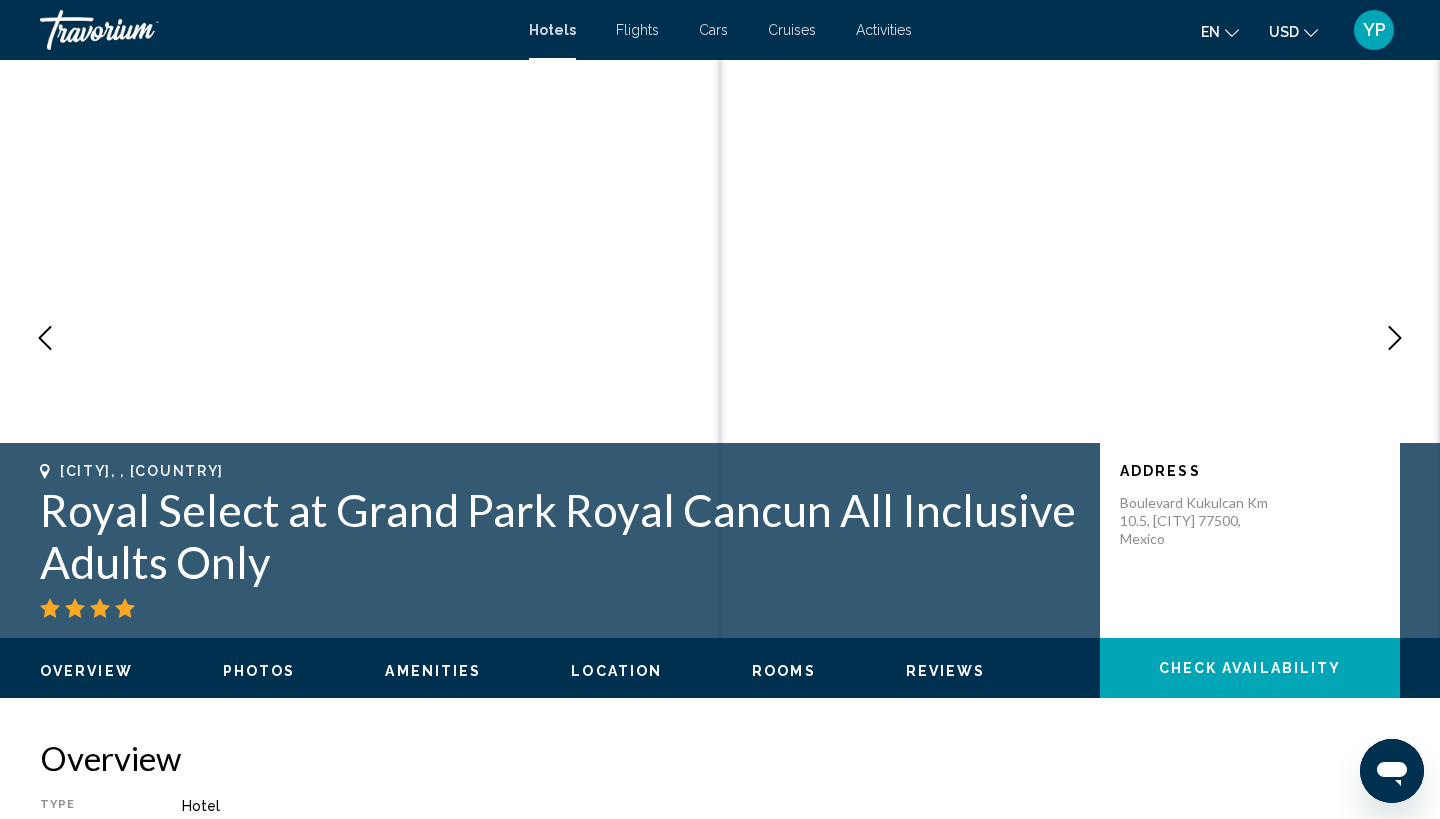 click on "Check Availability" at bounding box center (1250, 669) 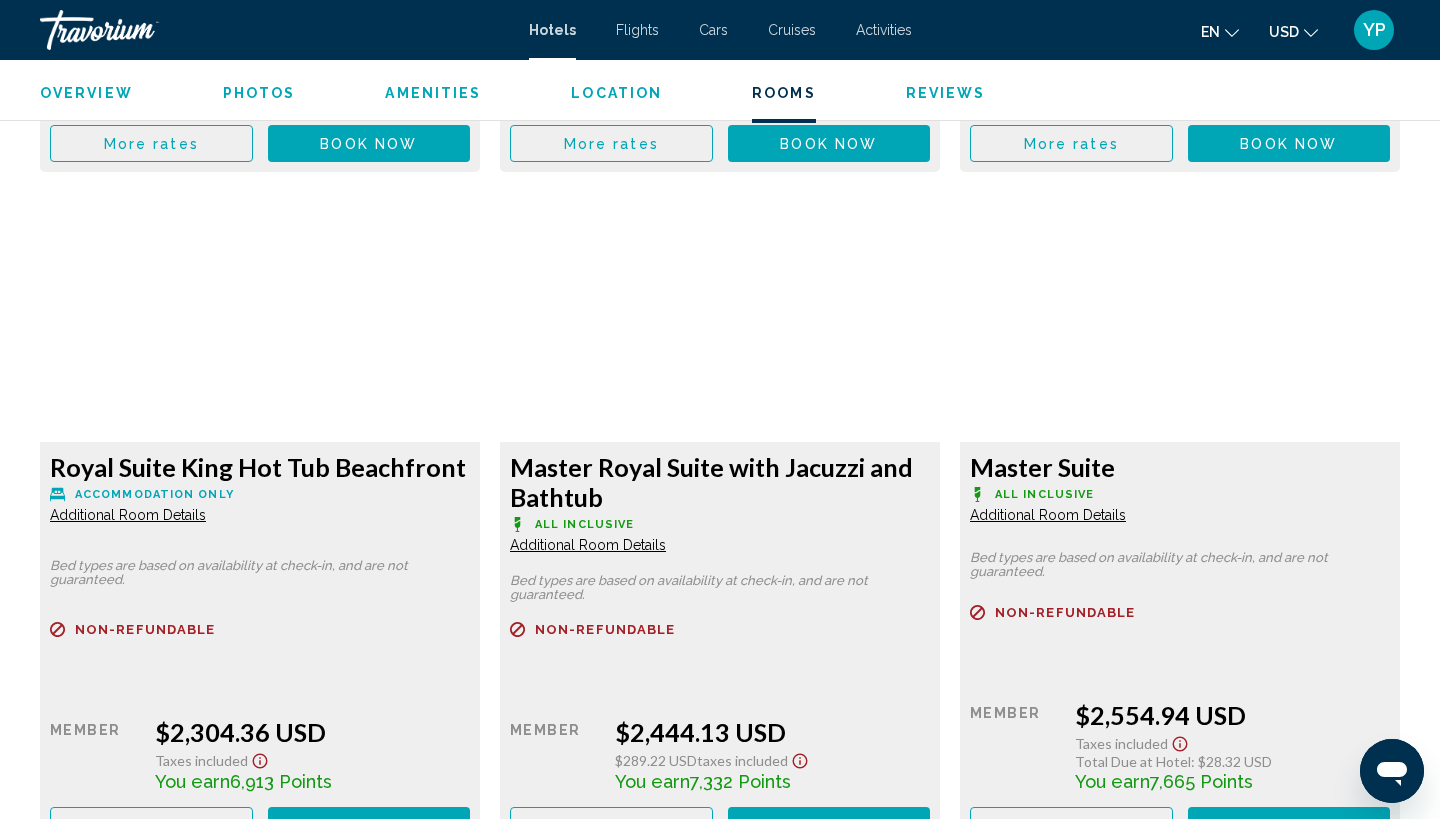 scroll, scrollTop: 3273, scrollLeft: 0, axis: vertical 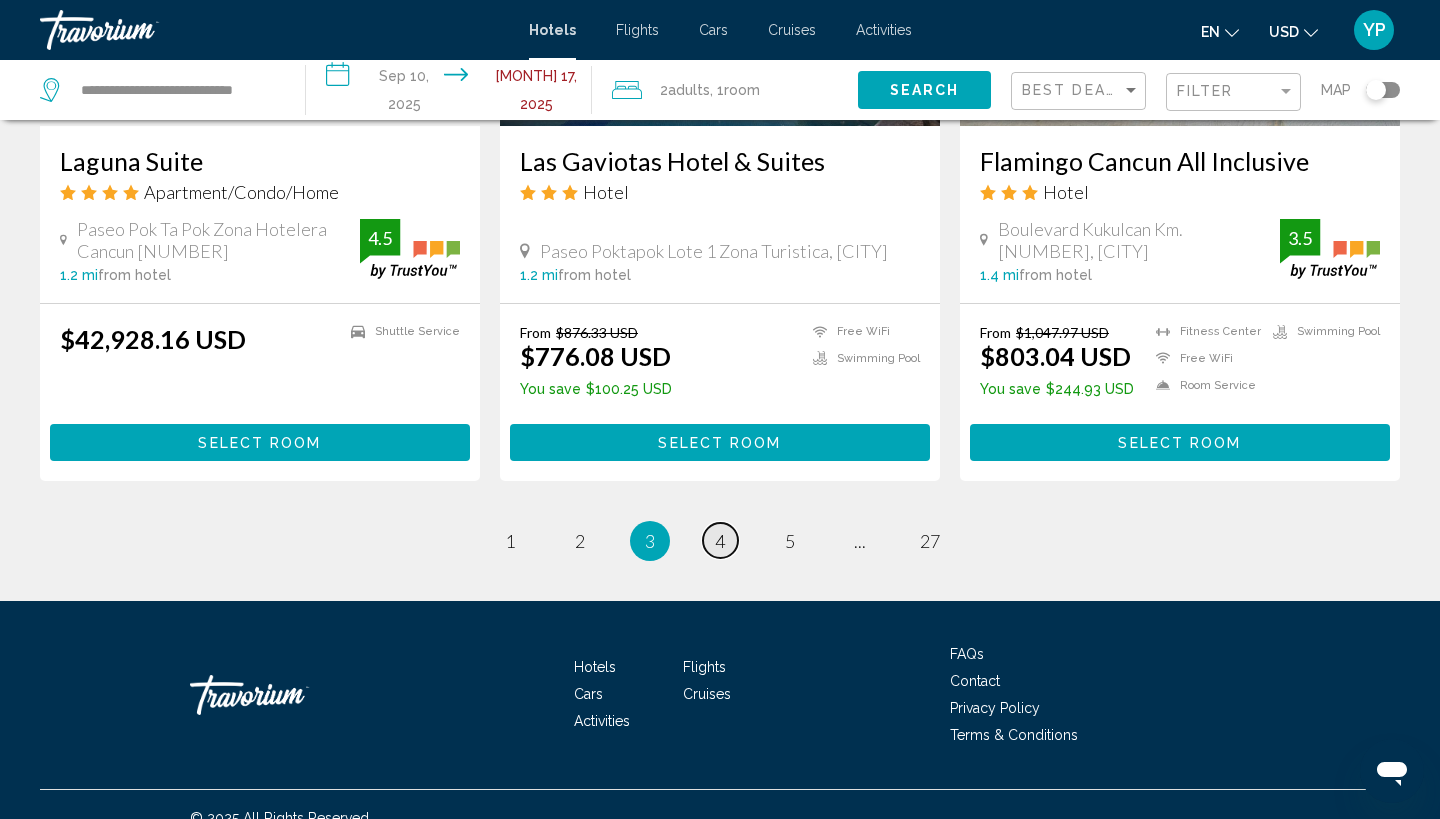 click on "4" at bounding box center (510, 541) 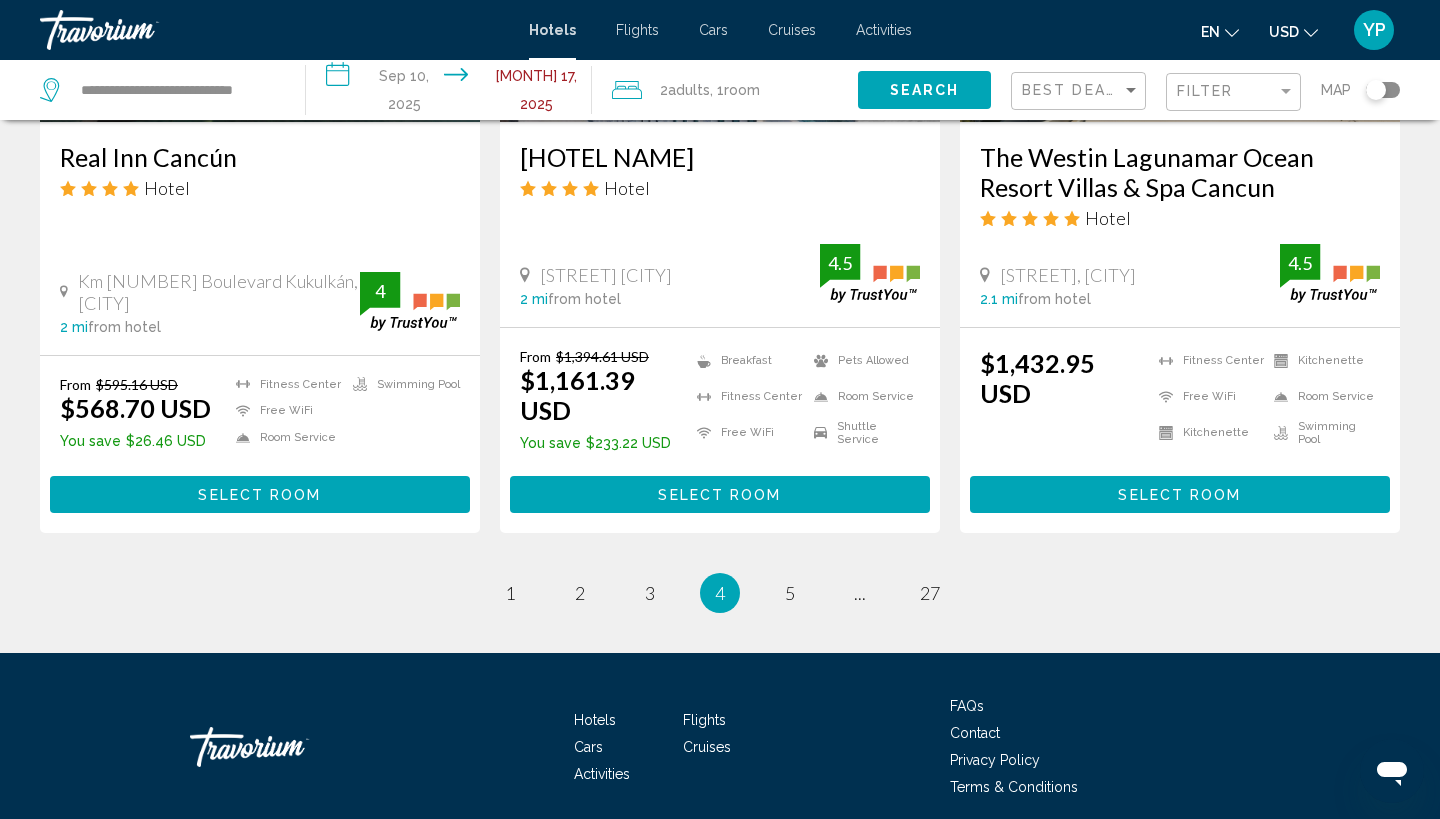 scroll, scrollTop: 2616, scrollLeft: 0, axis: vertical 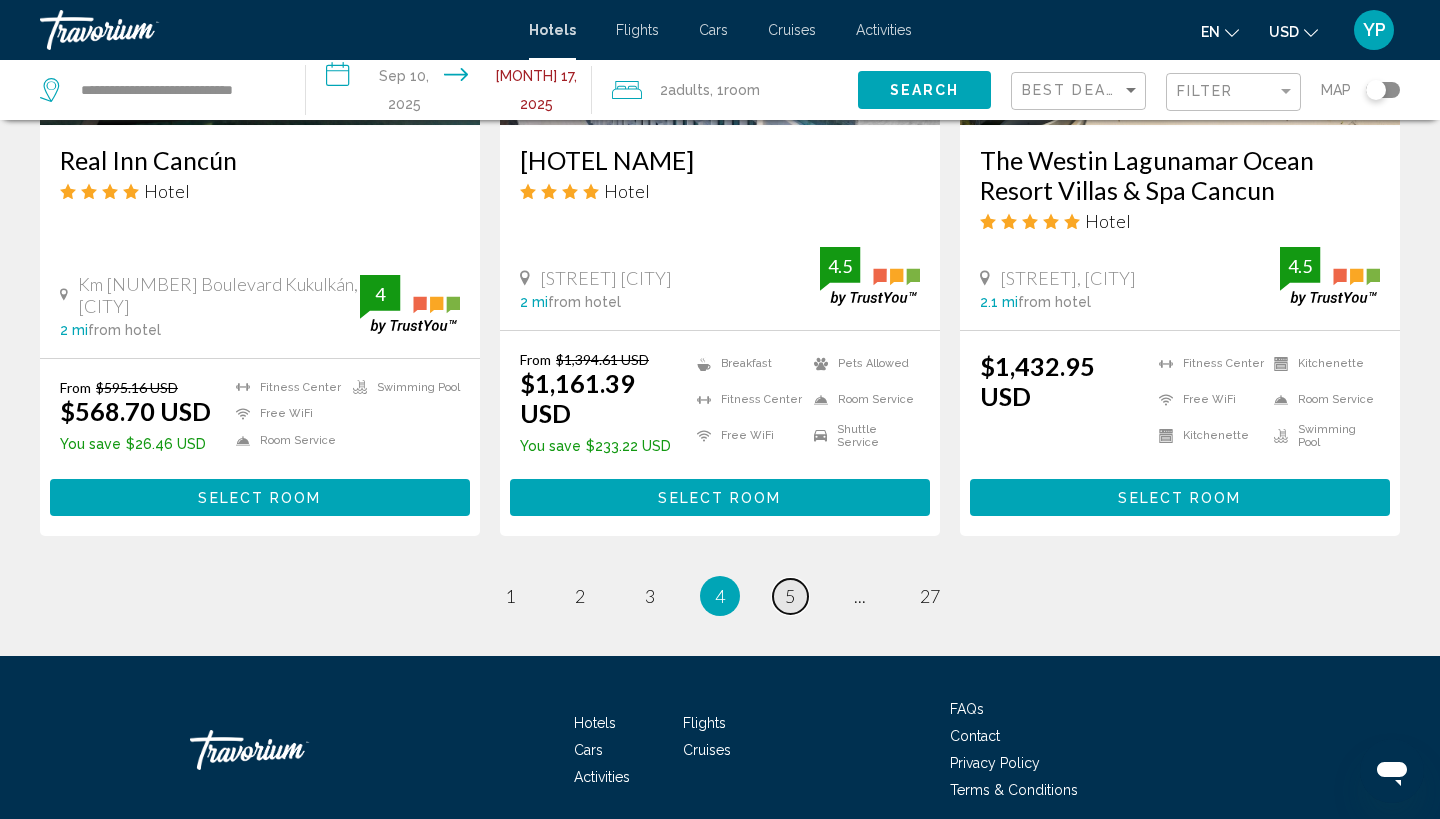 click on "5" at bounding box center [510, 596] 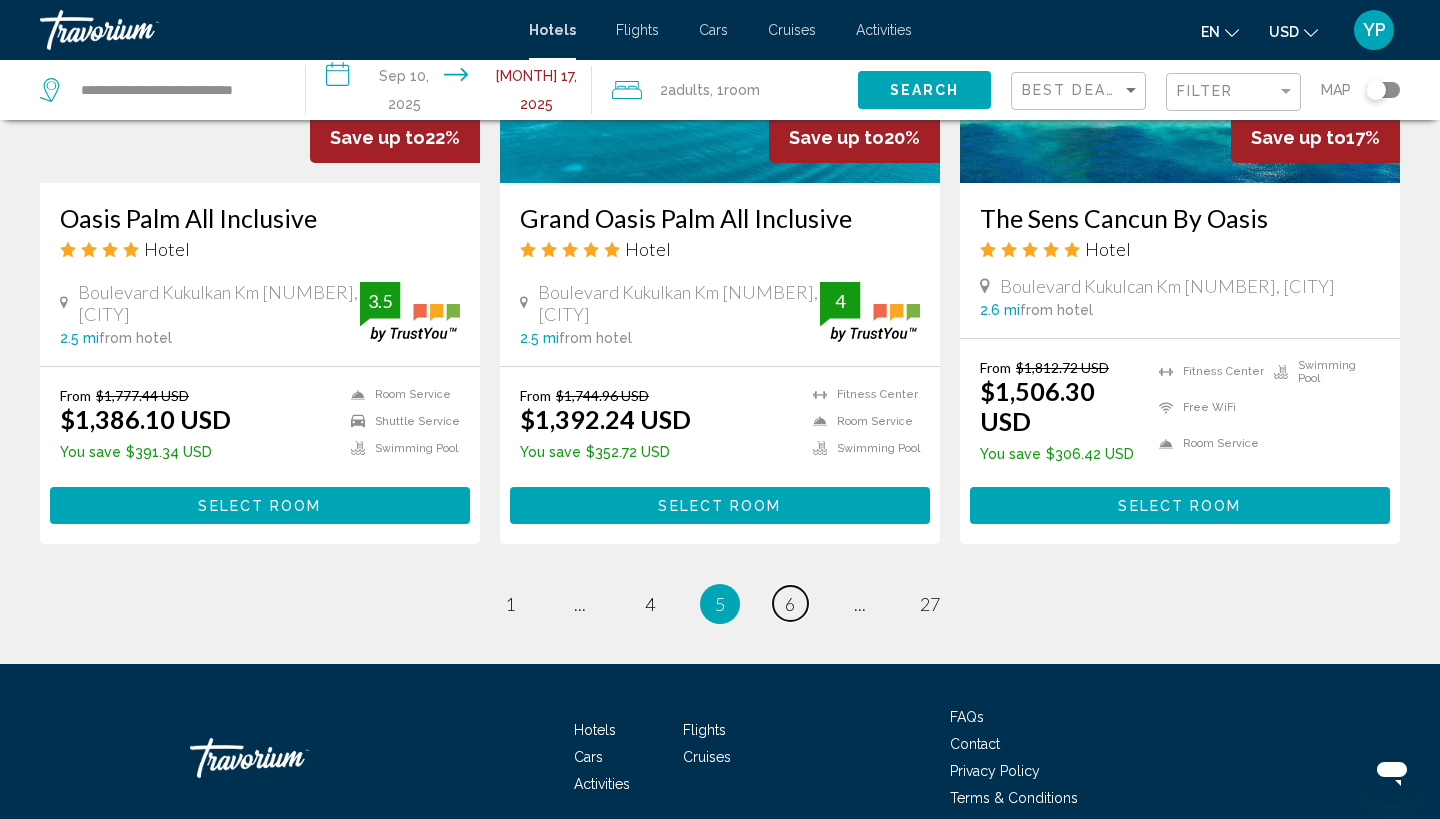 scroll, scrollTop: 2644, scrollLeft: 0, axis: vertical 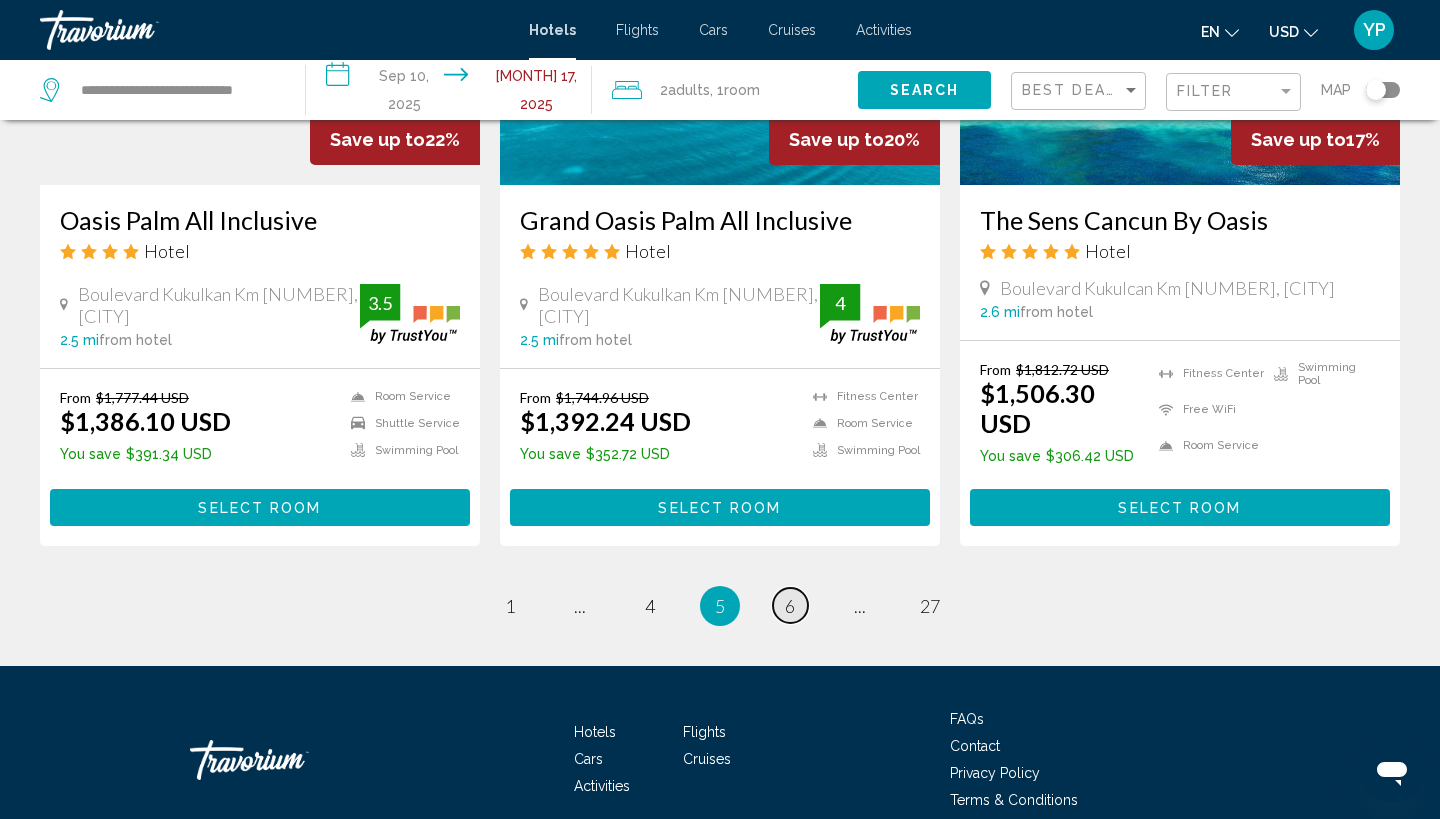 click on "page 6" at bounding box center (510, 605) 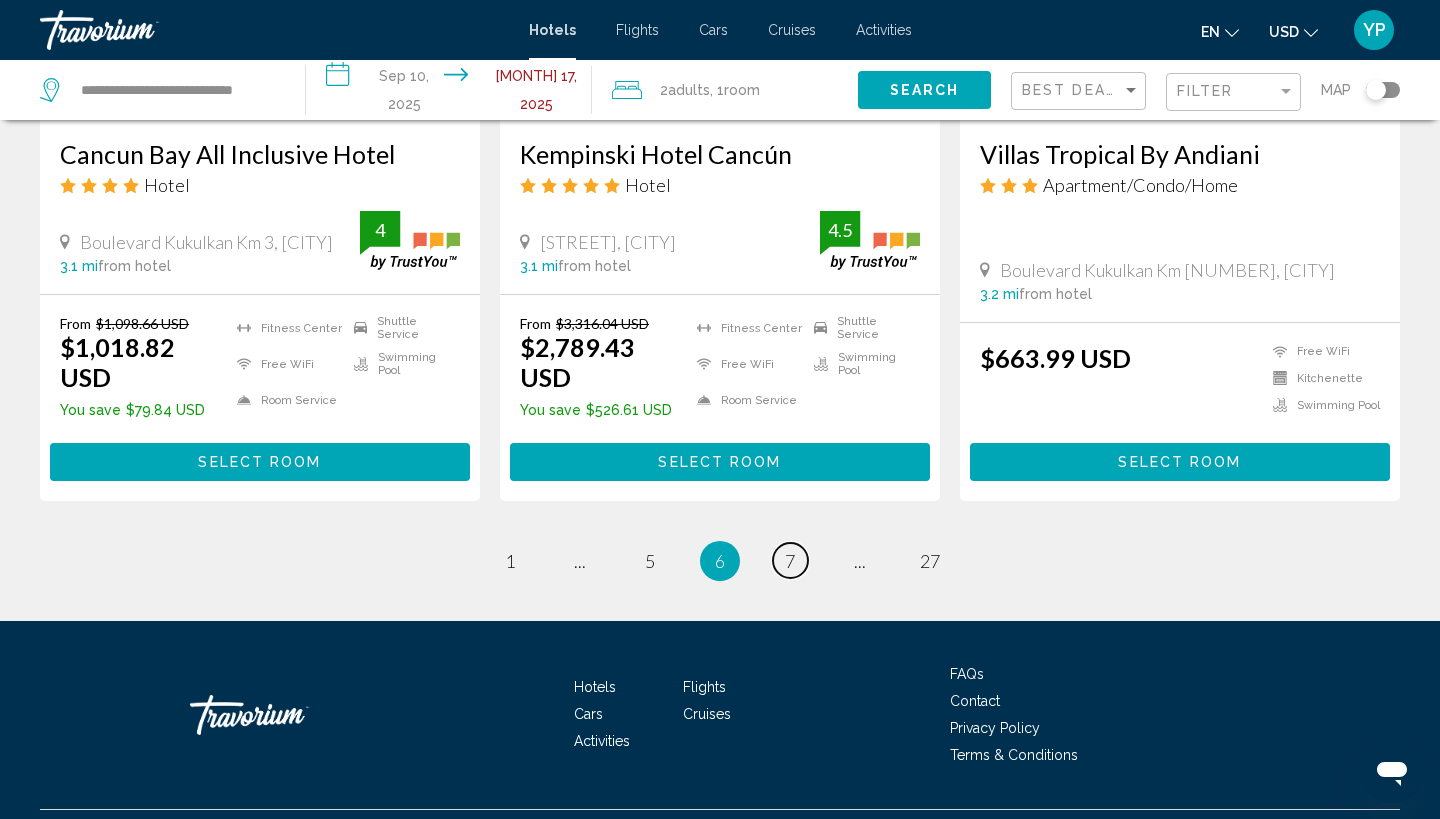scroll, scrollTop: 2614, scrollLeft: 0, axis: vertical 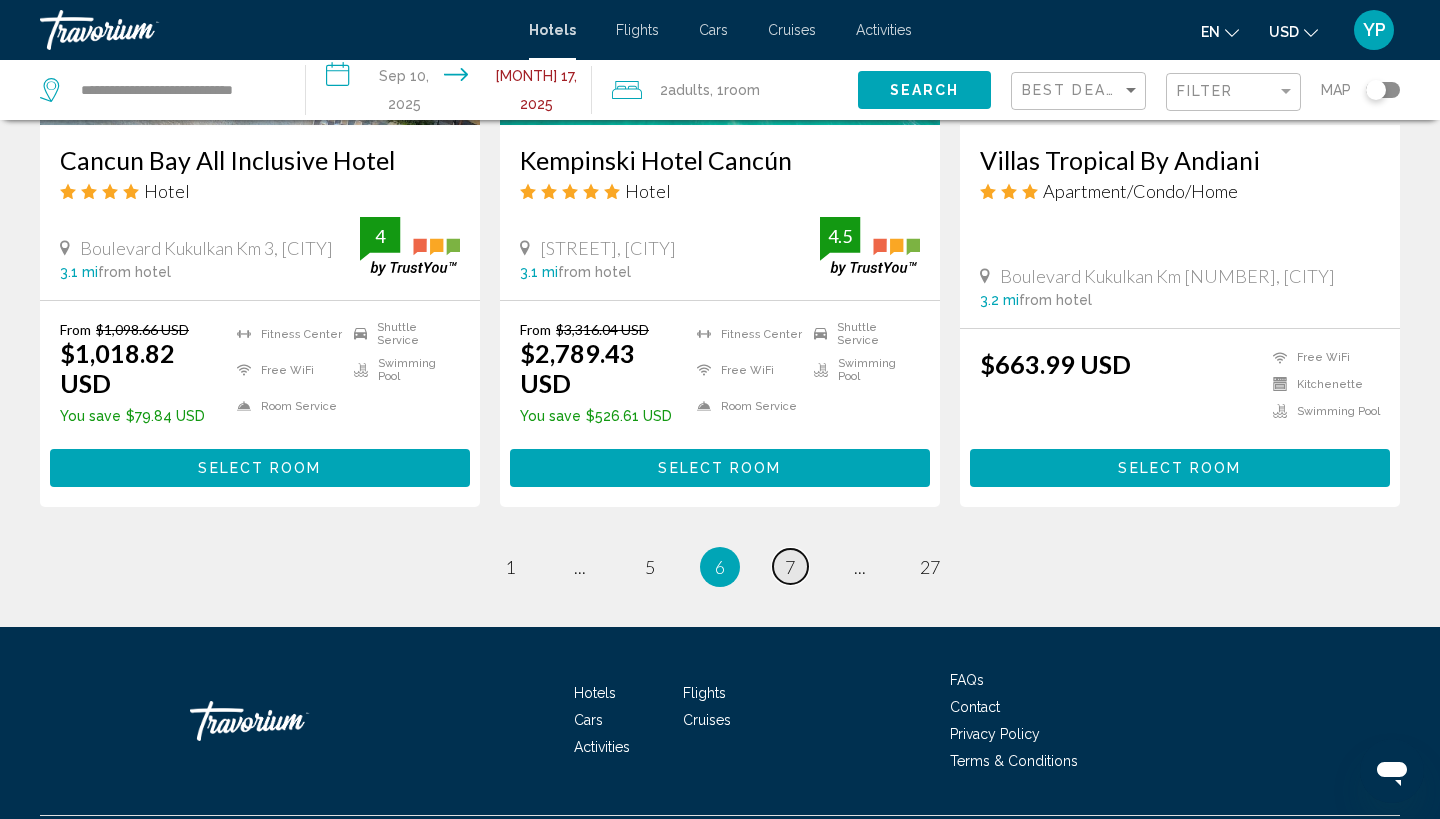 click on "page 7" at bounding box center [510, 566] 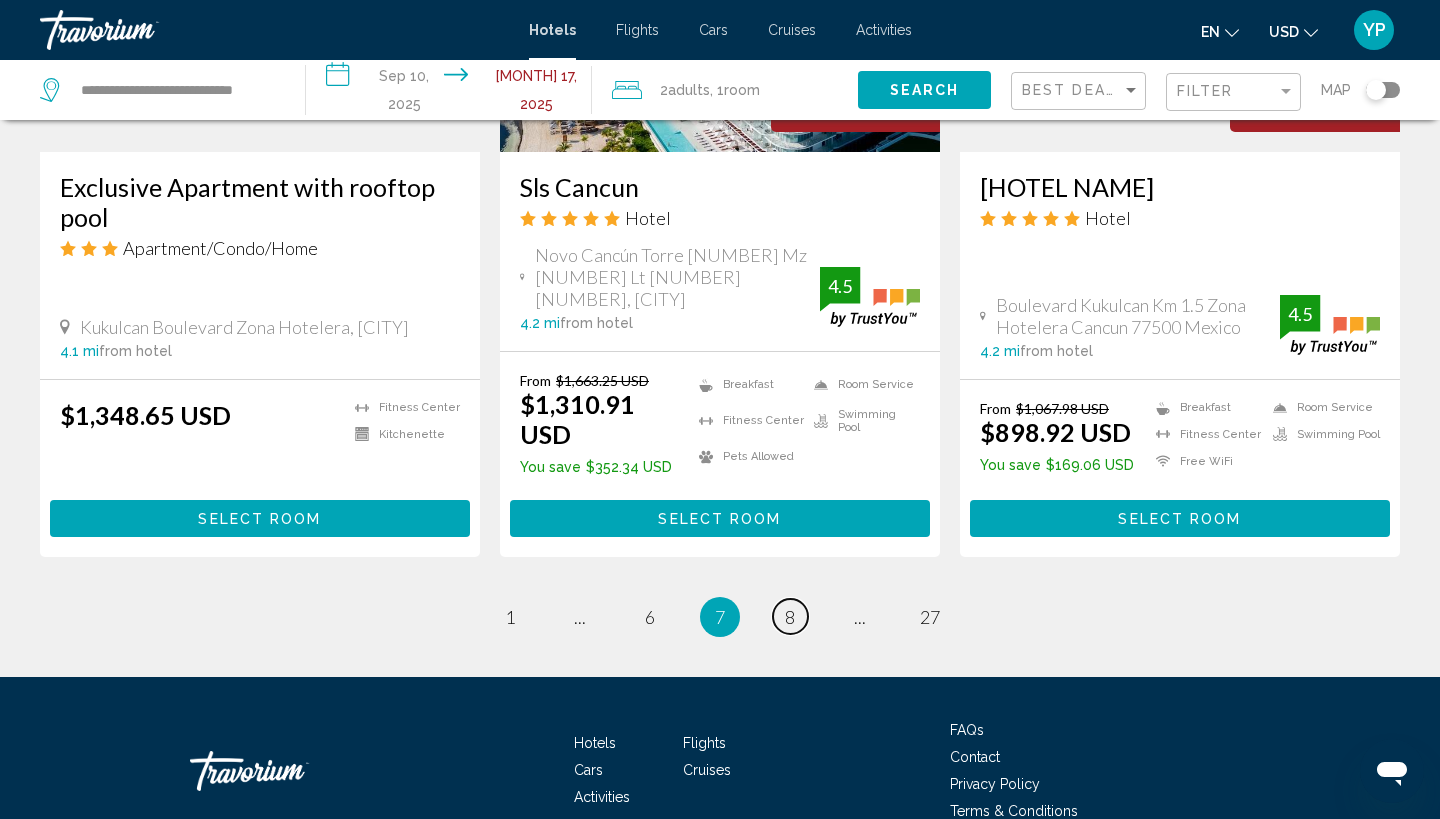 scroll, scrollTop: 2707, scrollLeft: 0, axis: vertical 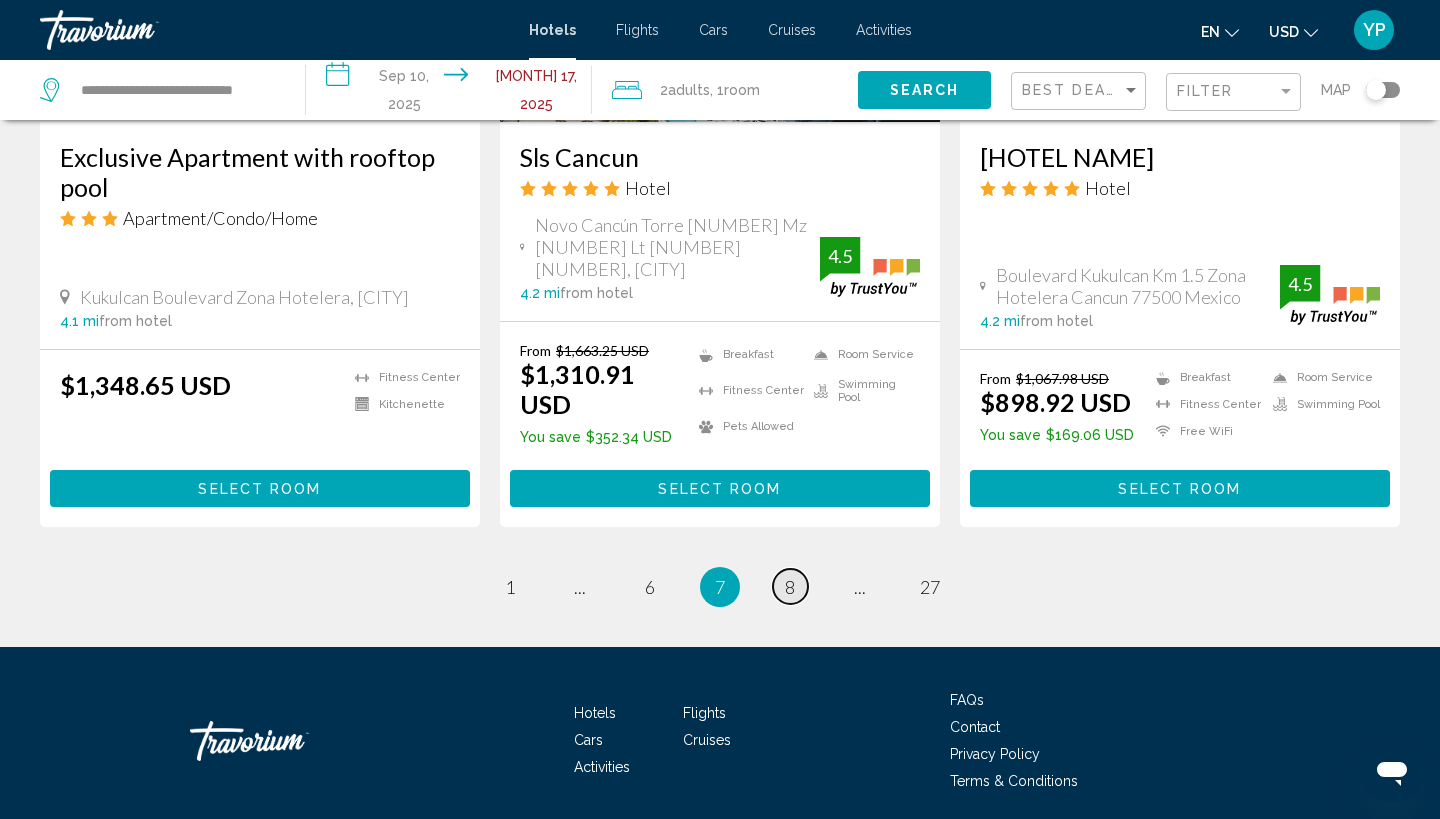 click on "8" at bounding box center [510, 587] 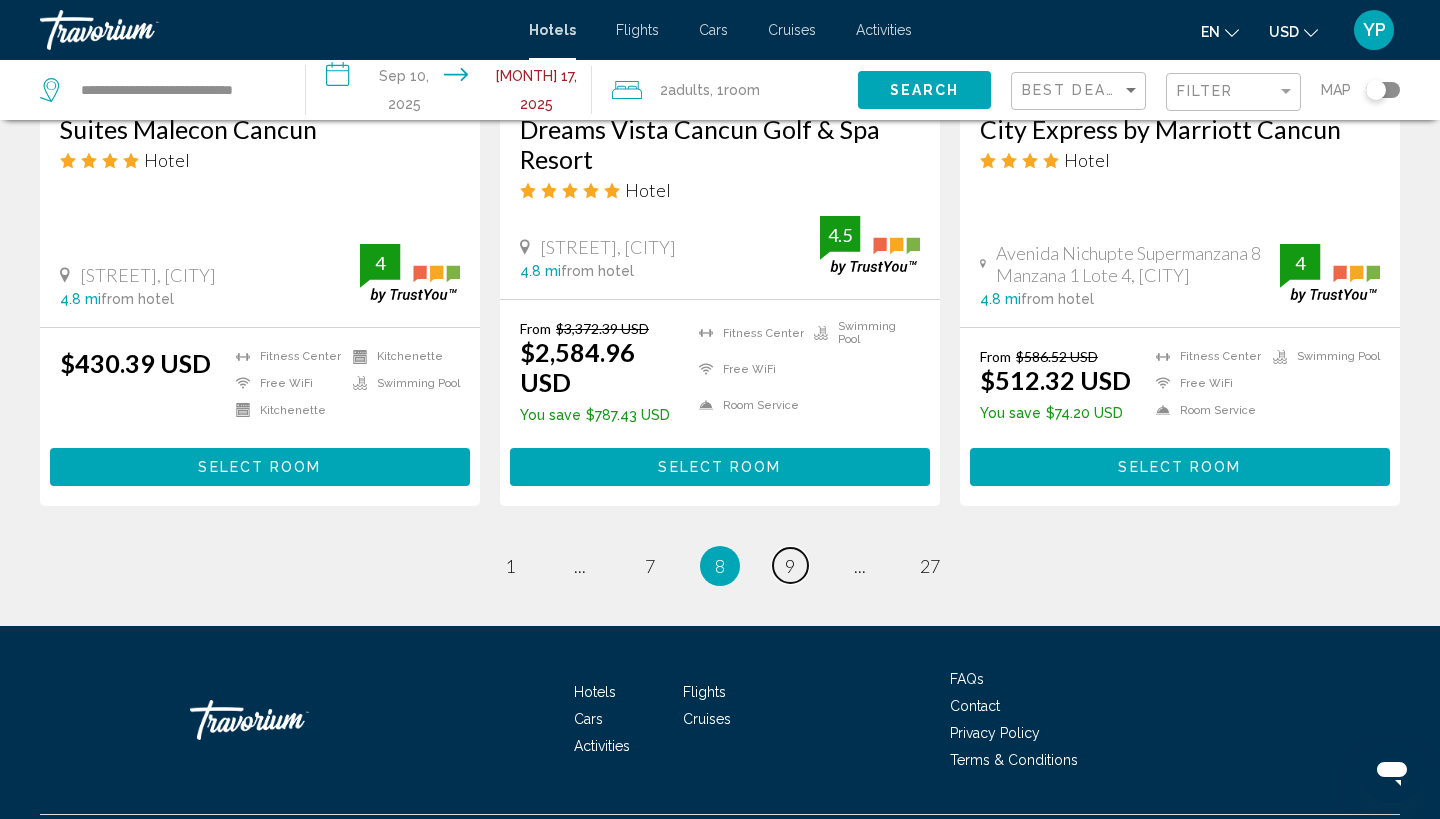 scroll, scrollTop: 2698, scrollLeft: 0, axis: vertical 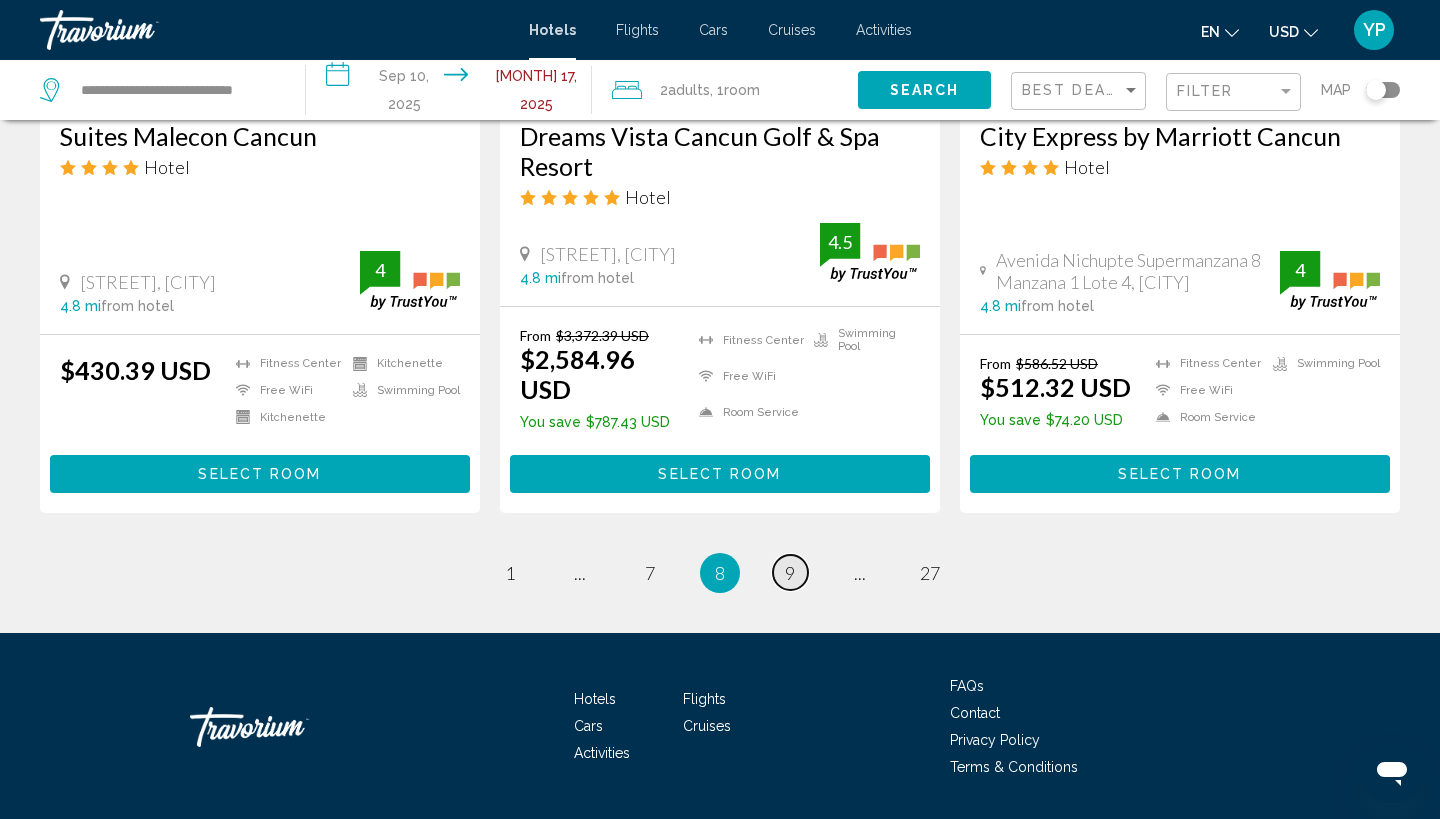 click on "page 9" at bounding box center (510, 572) 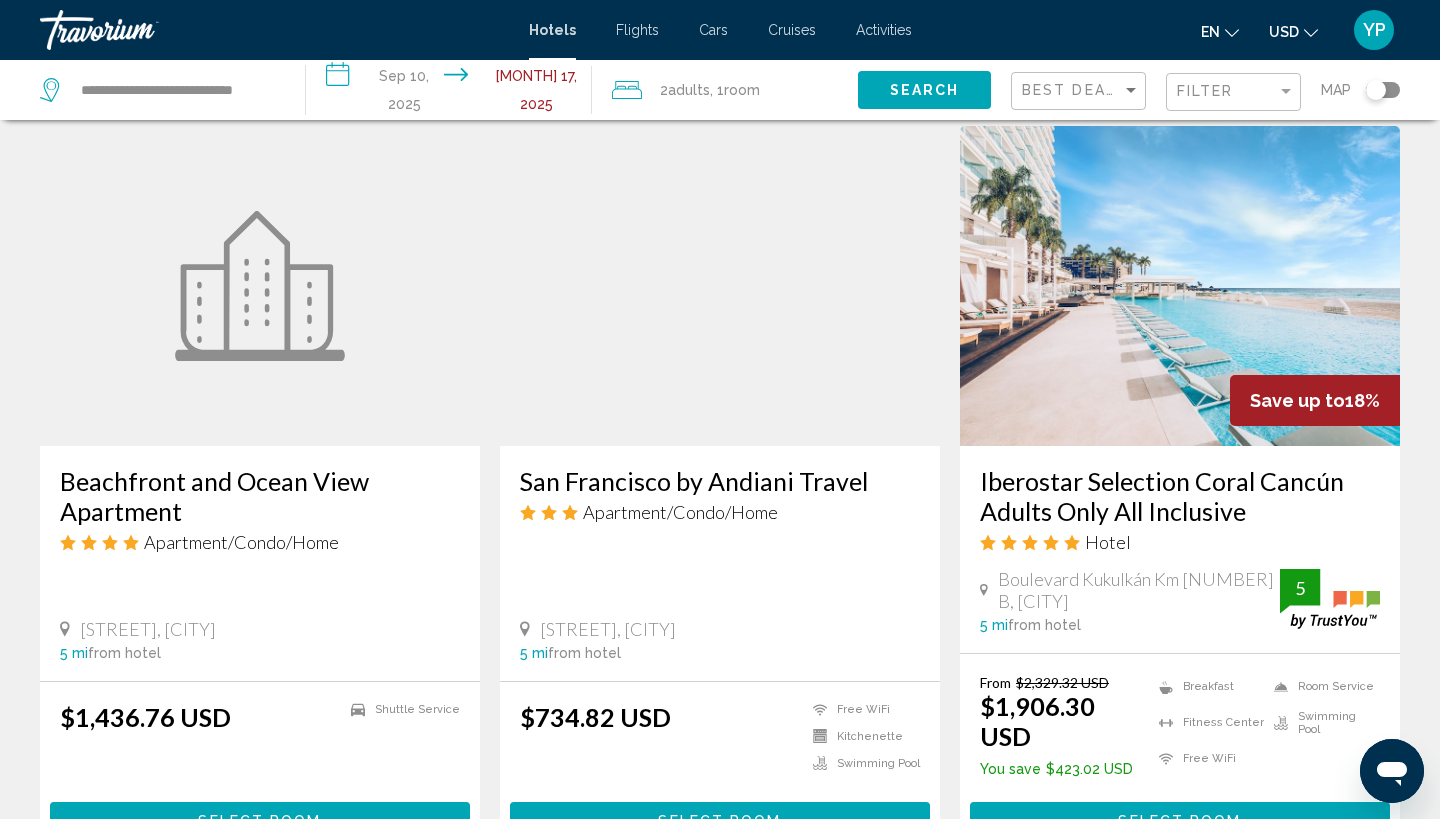 scroll, scrollTop: 2306, scrollLeft: 0, axis: vertical 